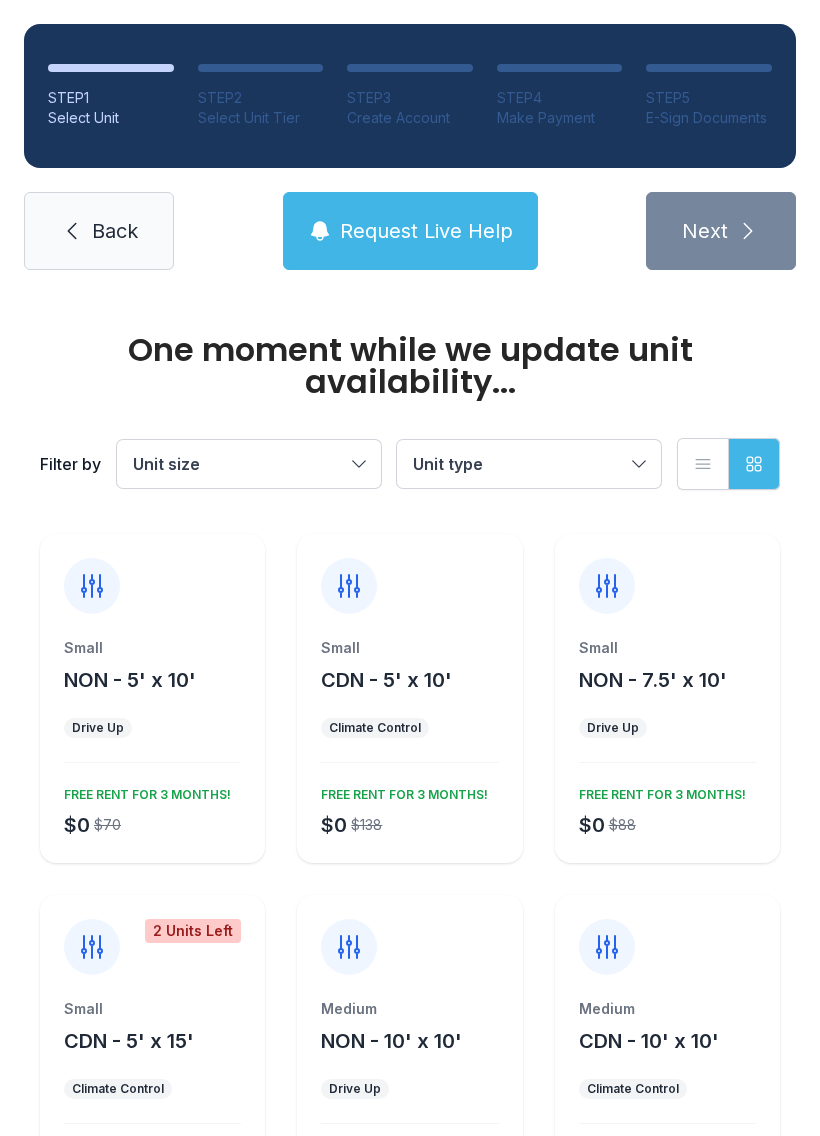 scroll, scrollTop: 0, scrollLeft: 0, axis: both 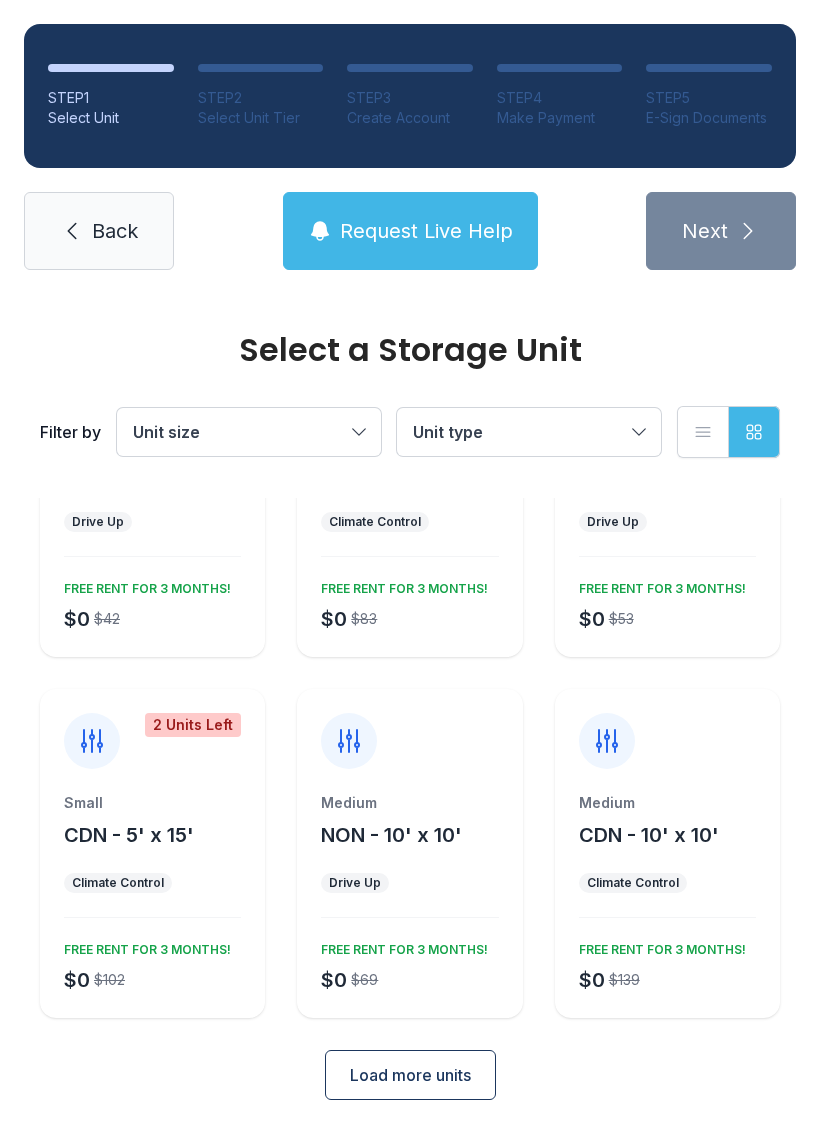 click on "Load more units" at bounding box center [410, 1075] 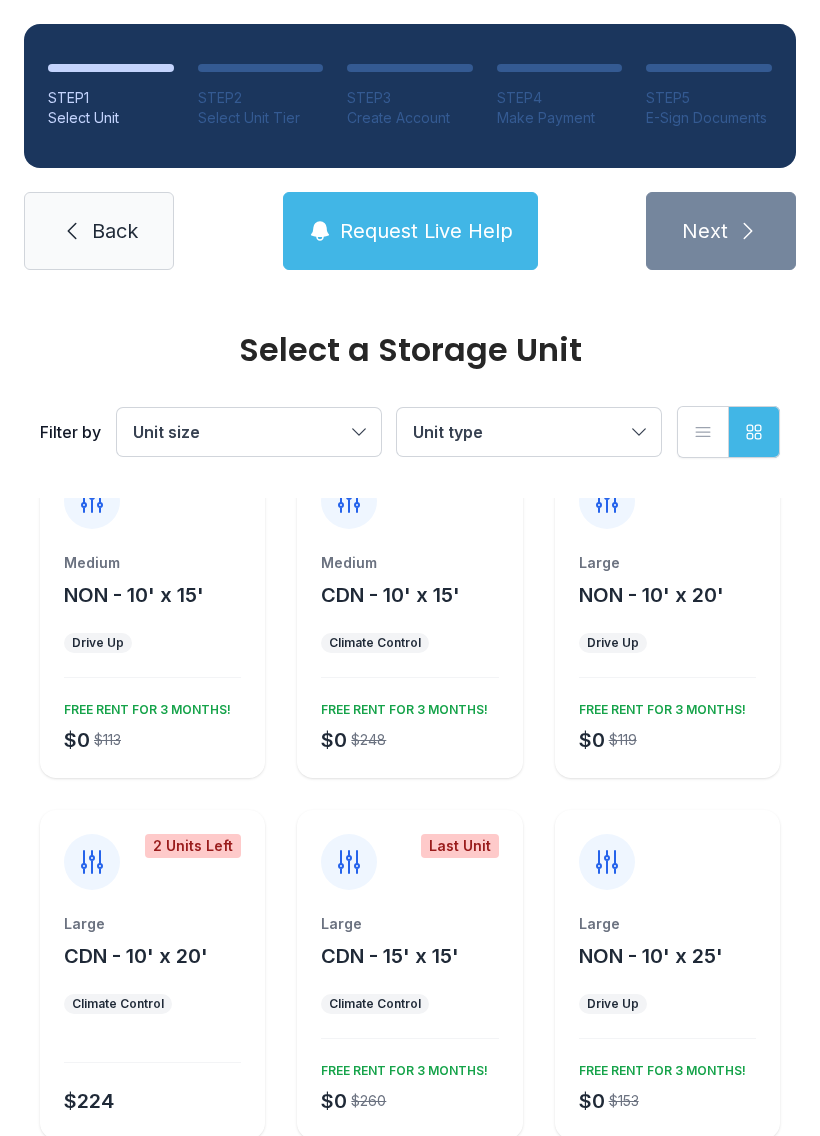 scroll, scrollTop: 778, scrollLeft: 0, axis: vertical 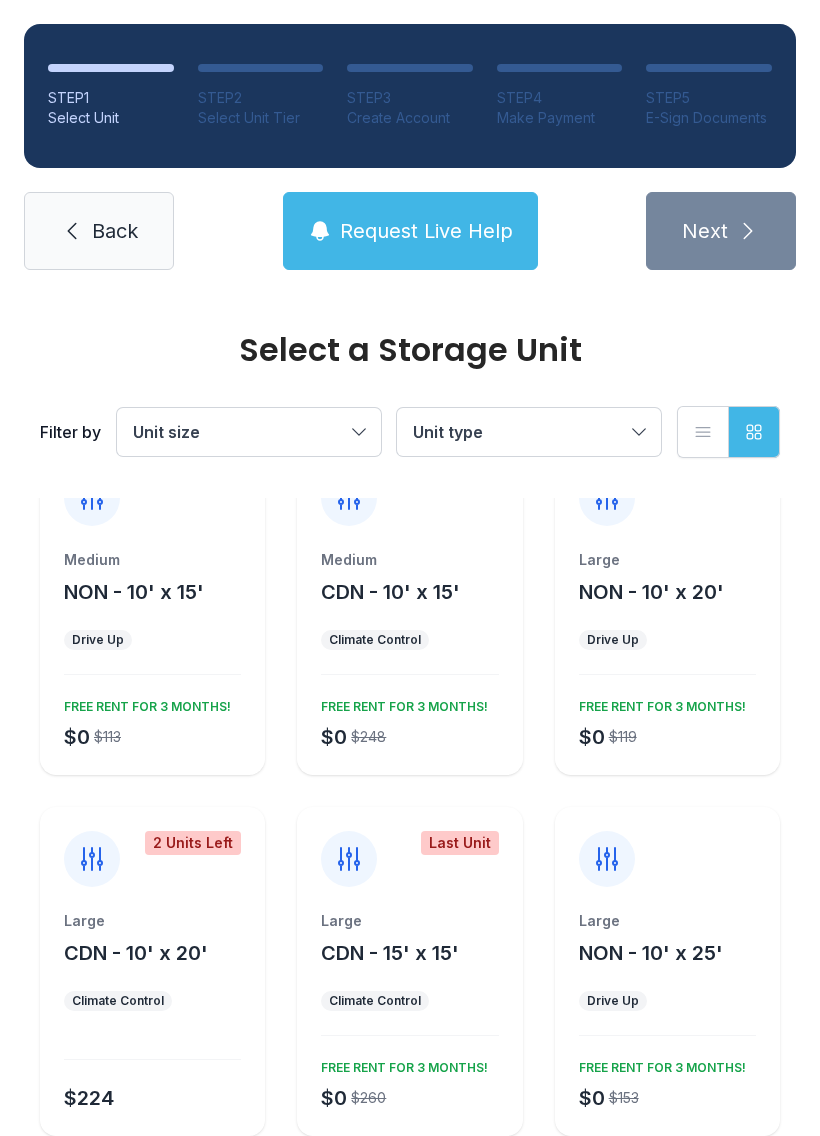click on "Large NON - 10' x 20' Drive Up $0 $119 FREE RENT FOR 3 MONTHS!" at bounding box center [667, 662] 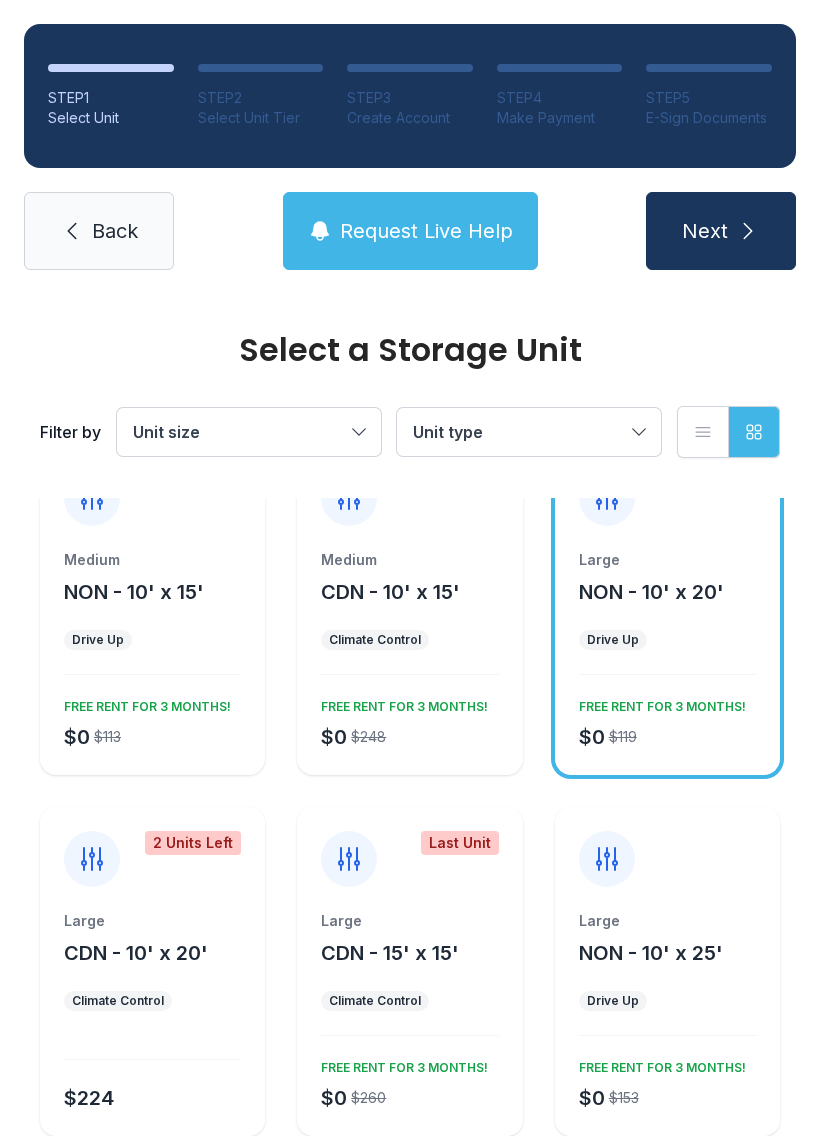 click on "Next" at bounding box center [721, 231] 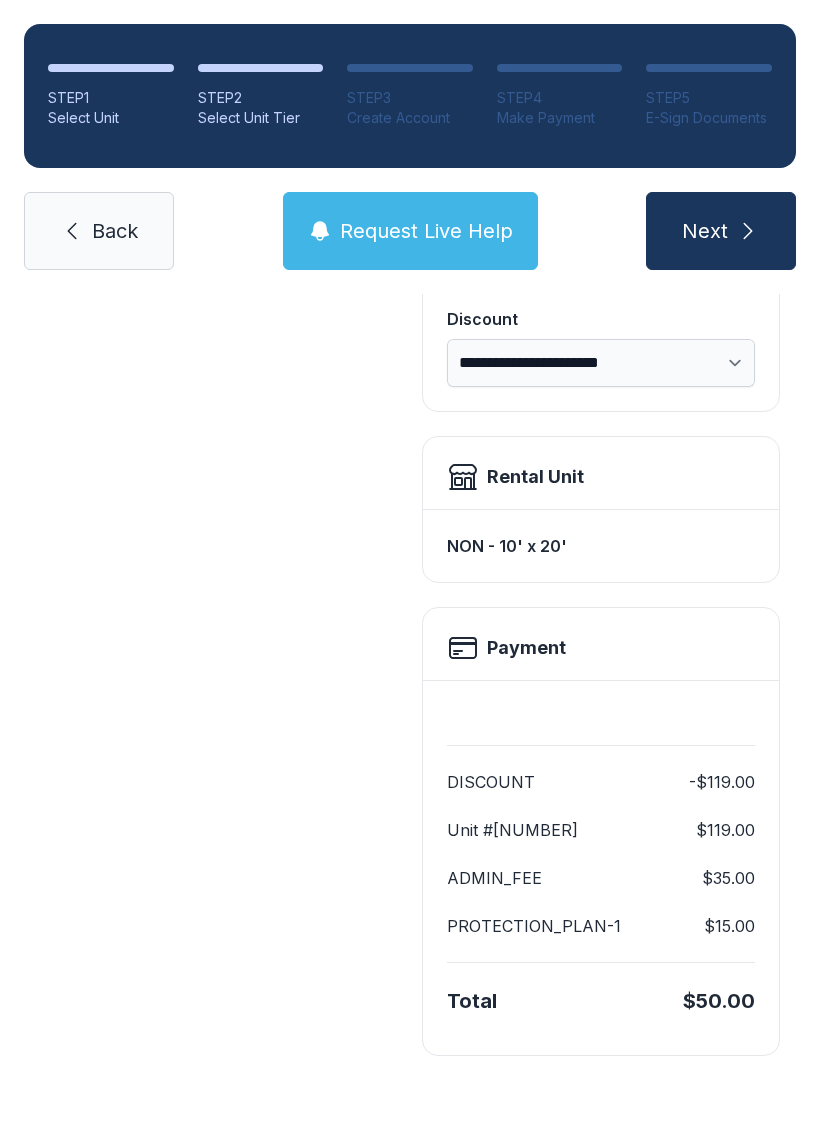scroll, scrollTop: 0, scrollLeft: 0, axis: both 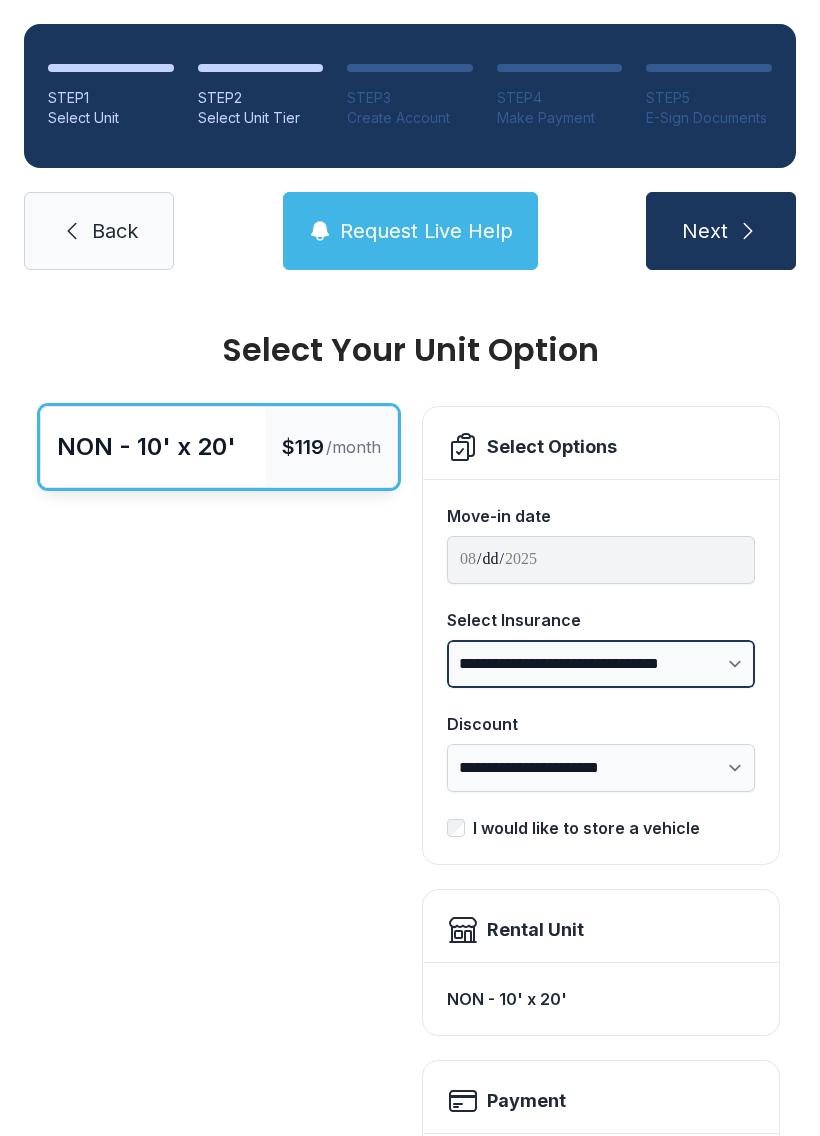click on "**********" at bounding box center (601, 664) 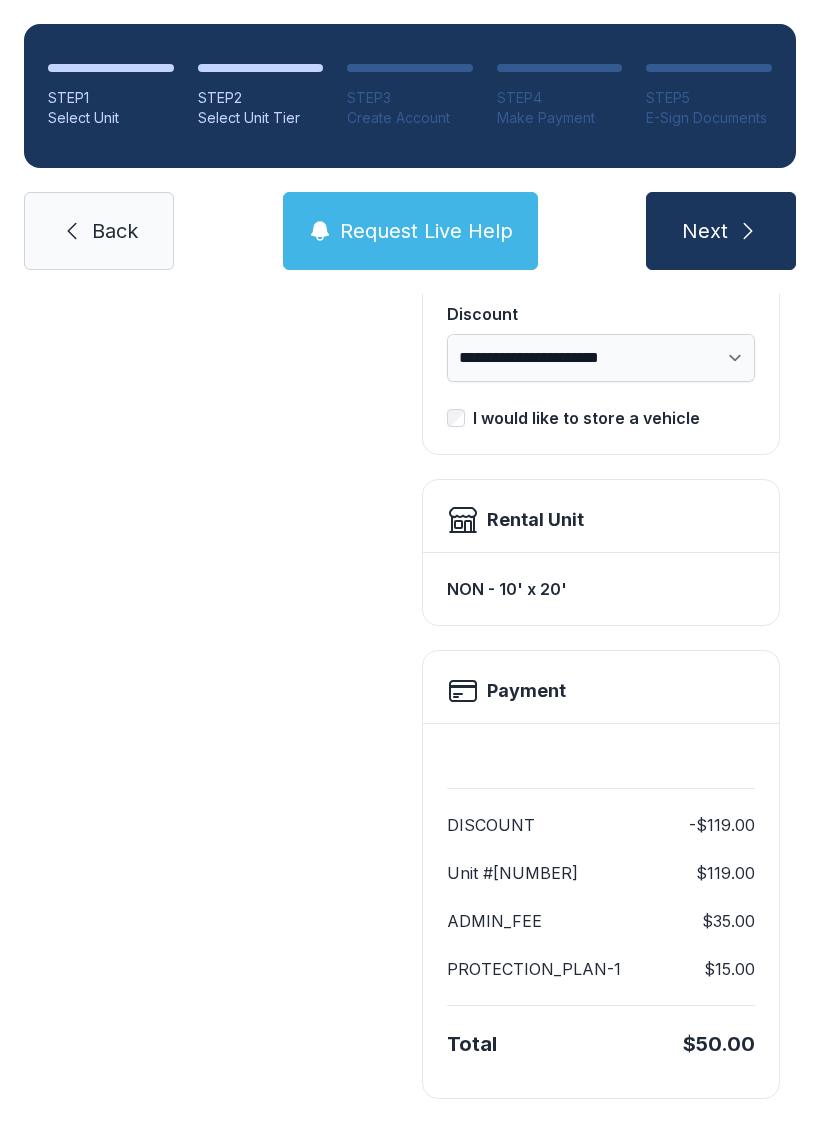 scroll, scrollTop: 409, scrollLeft: 0, axis: vertical 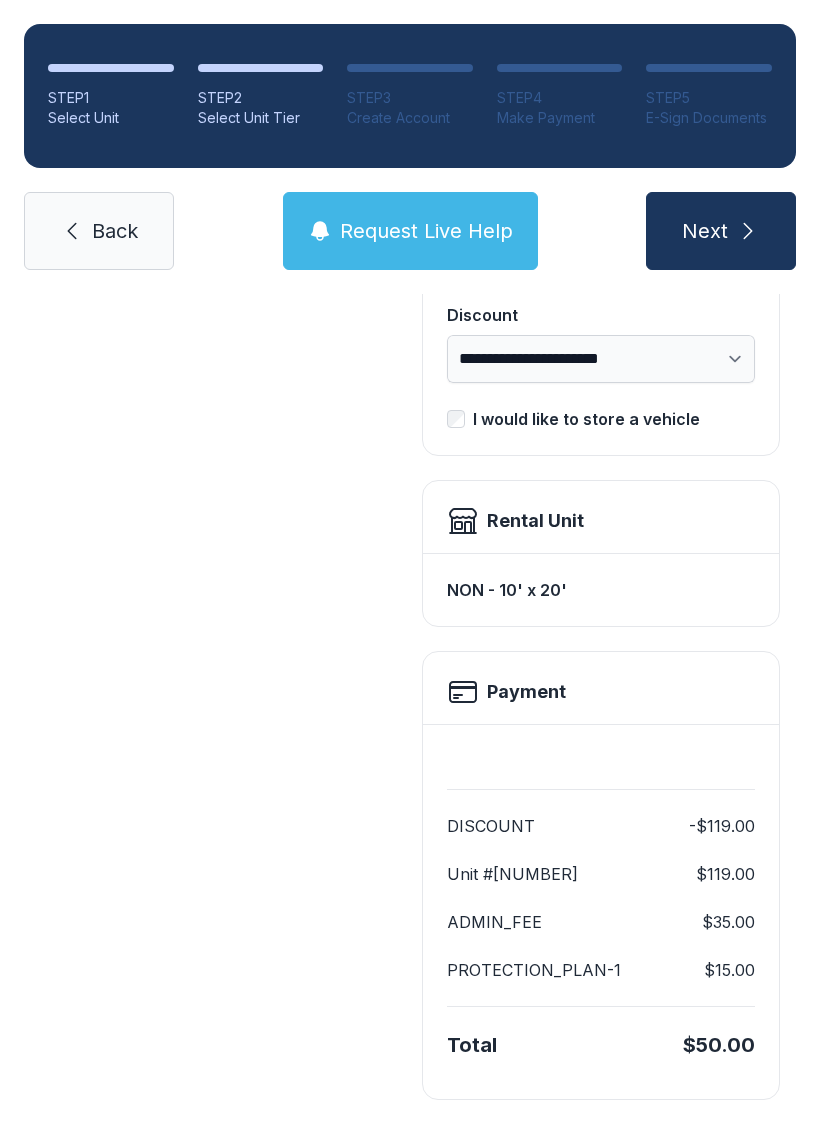 click 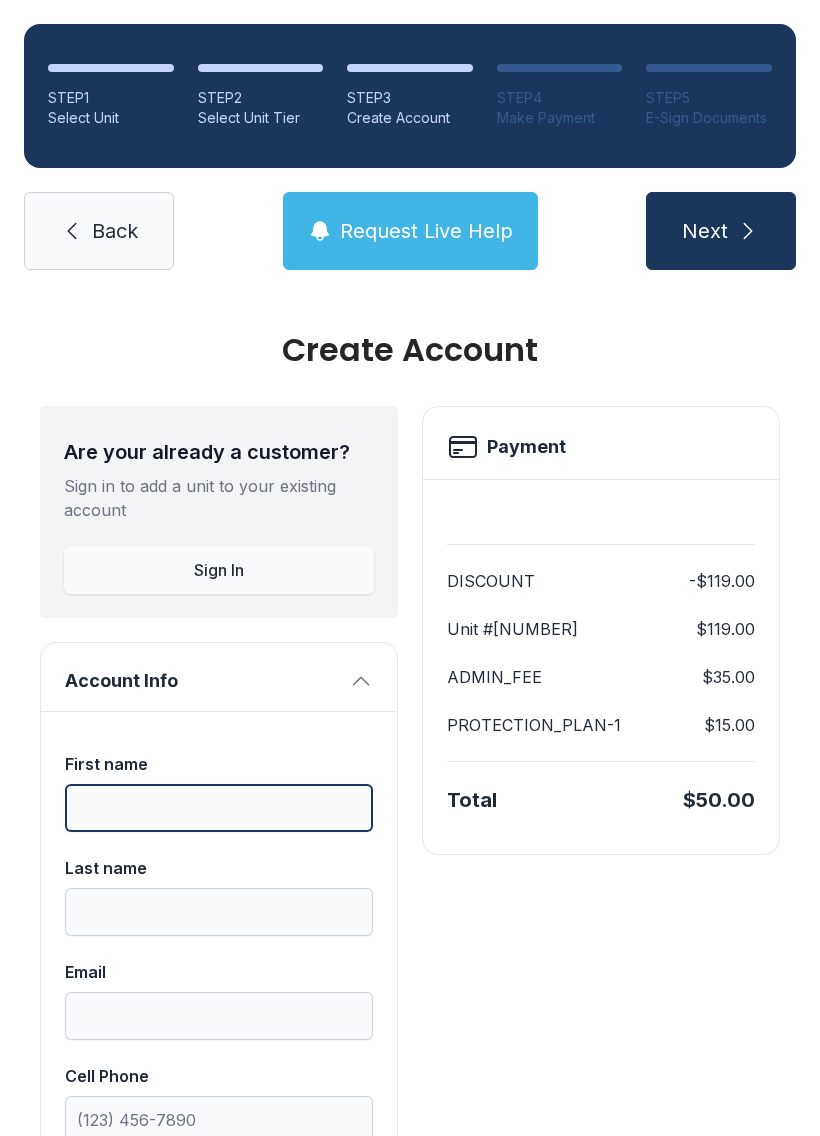 click on "First name" at bounding box center (219, 808) 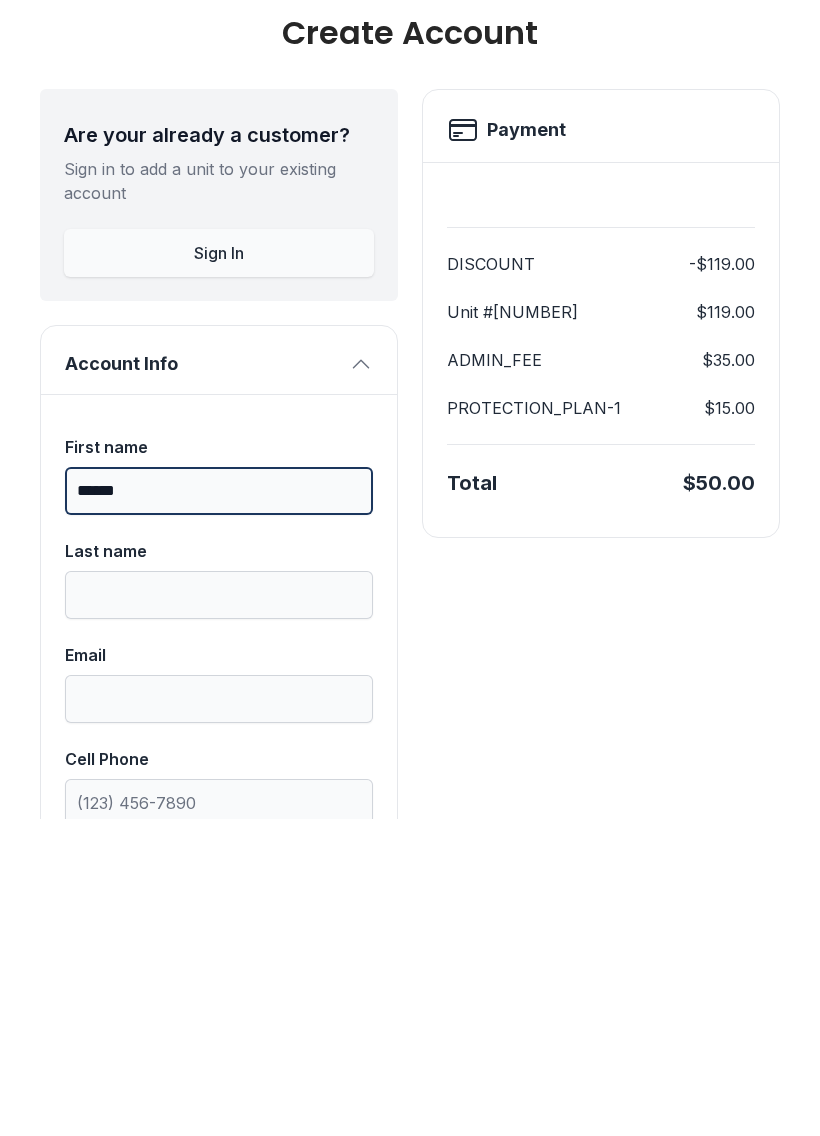 type on "******" 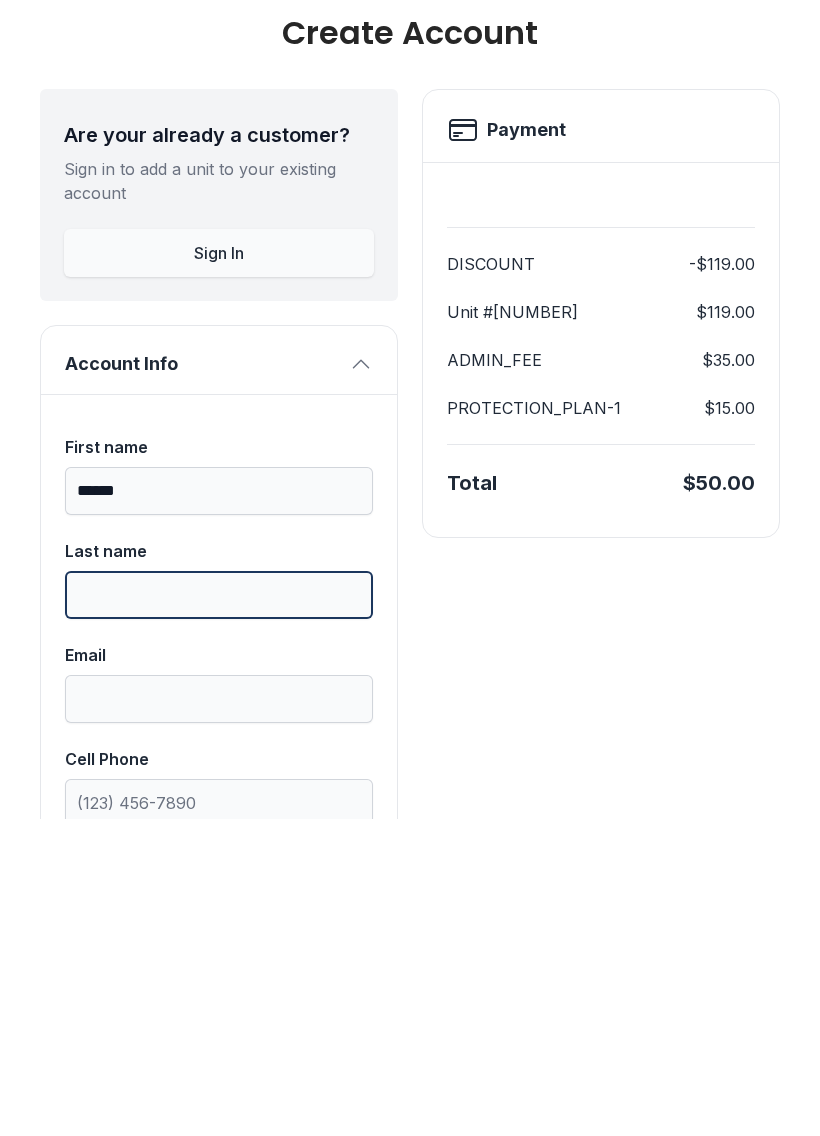 click on "Last name" at bounding box center [219, 912] 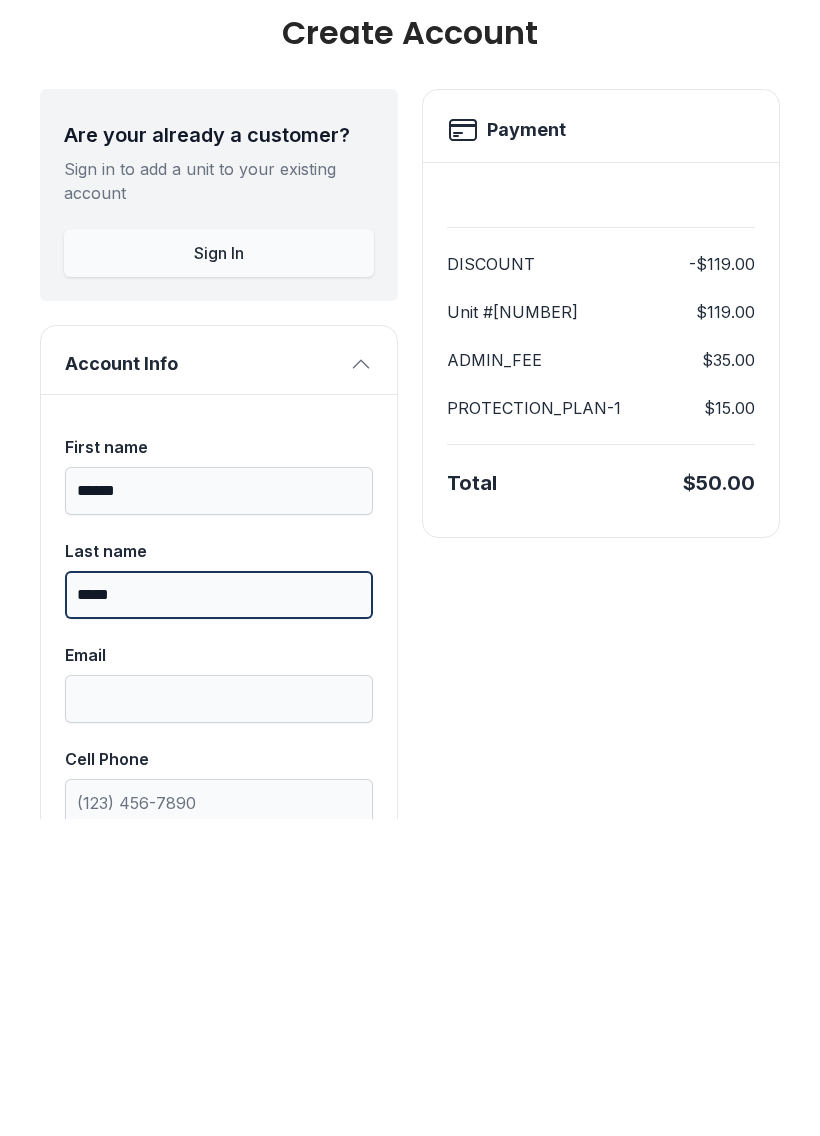 type on "*****" 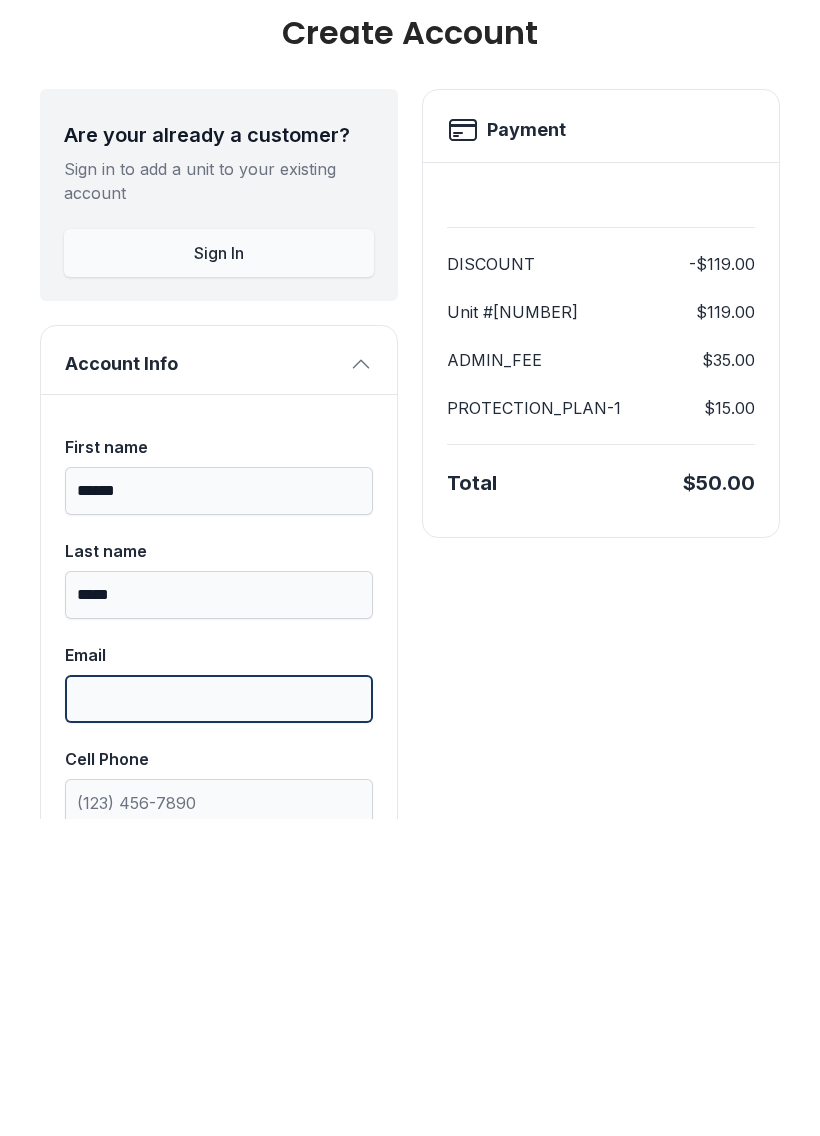 click on "Email" at bounding box center [219, 1016] 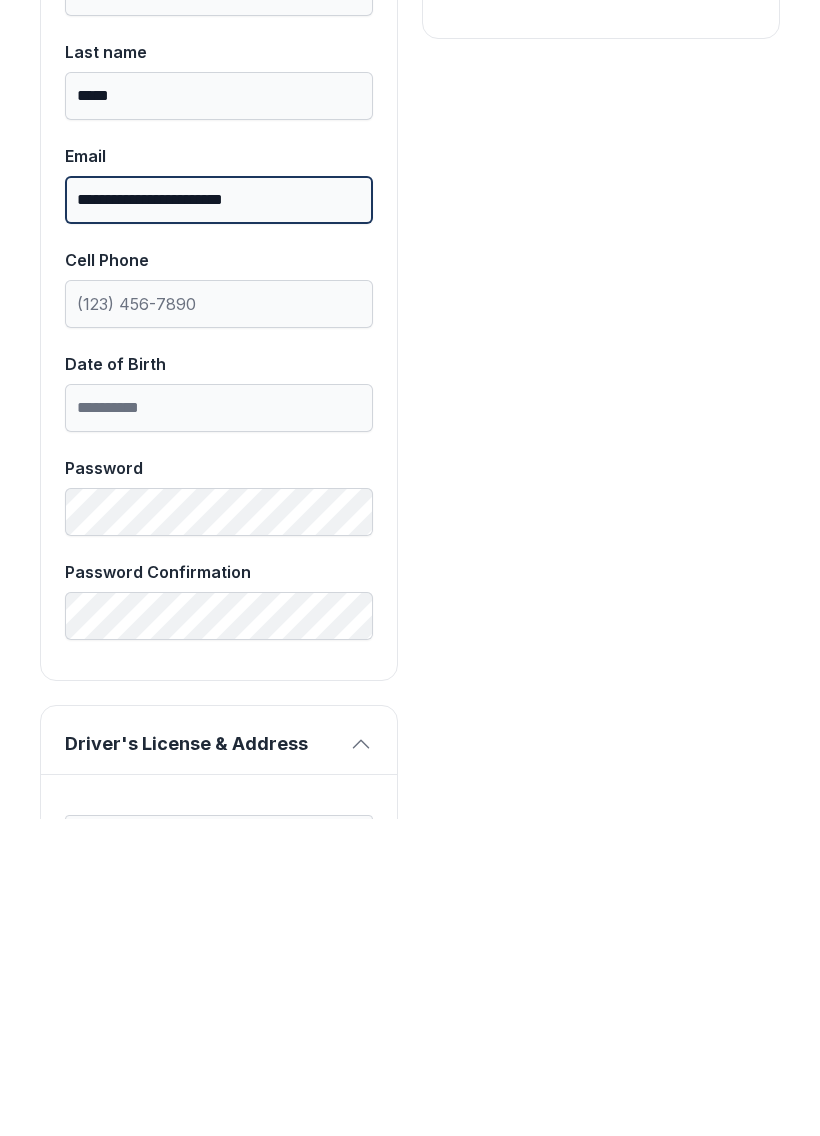 scroll, scrollTop: 504, scrollLeft: 0, axis: vertical 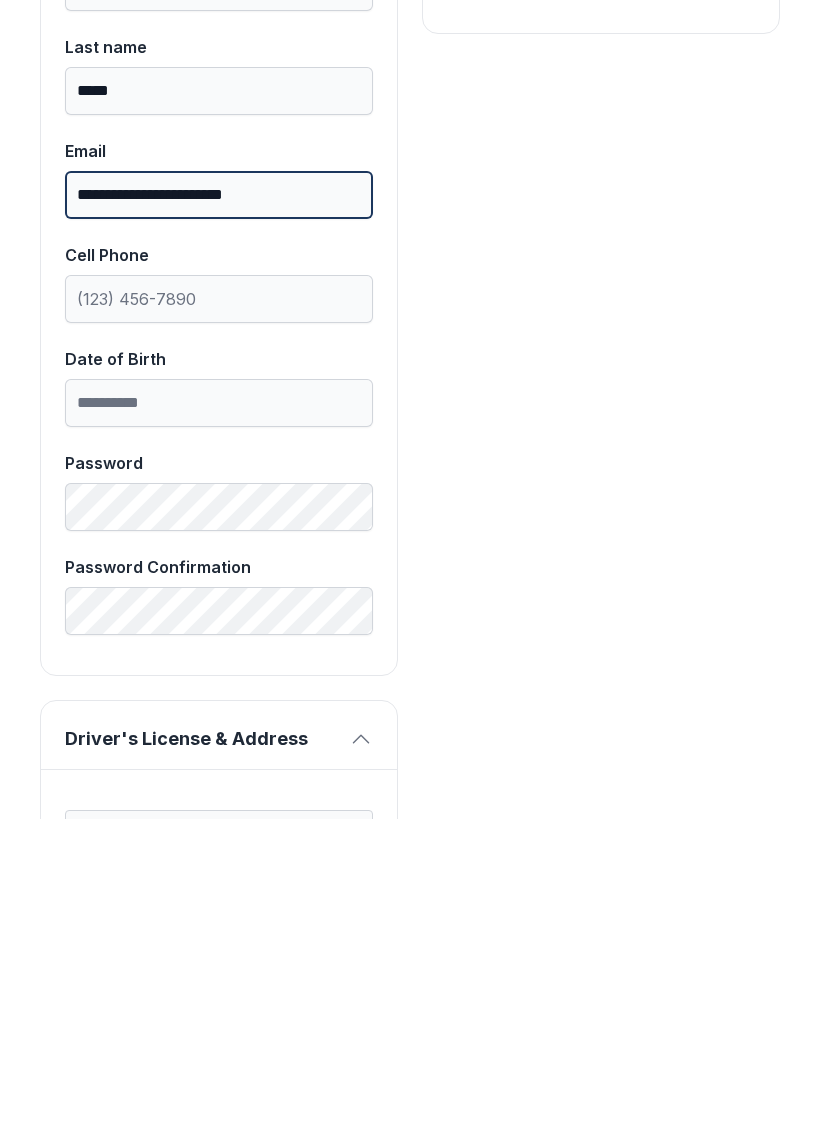type on "**********" 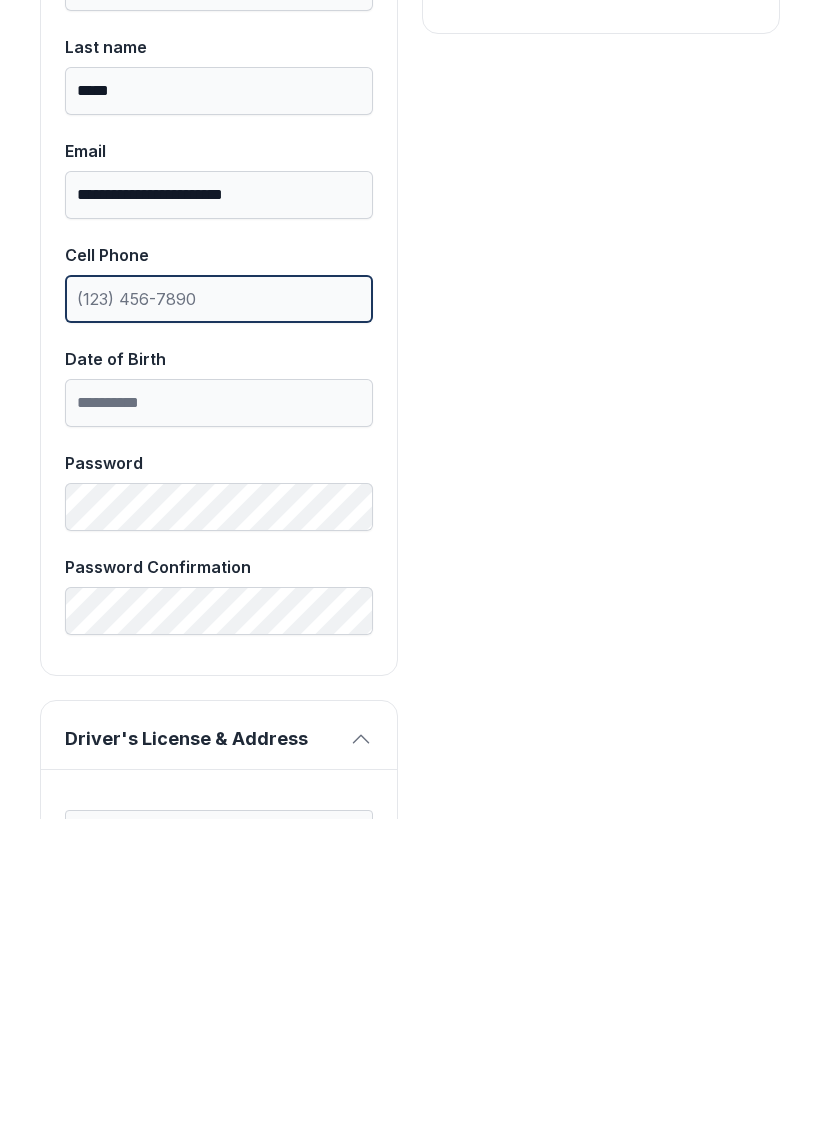 click on "Cell Phone" at bounding box center [219, 616] 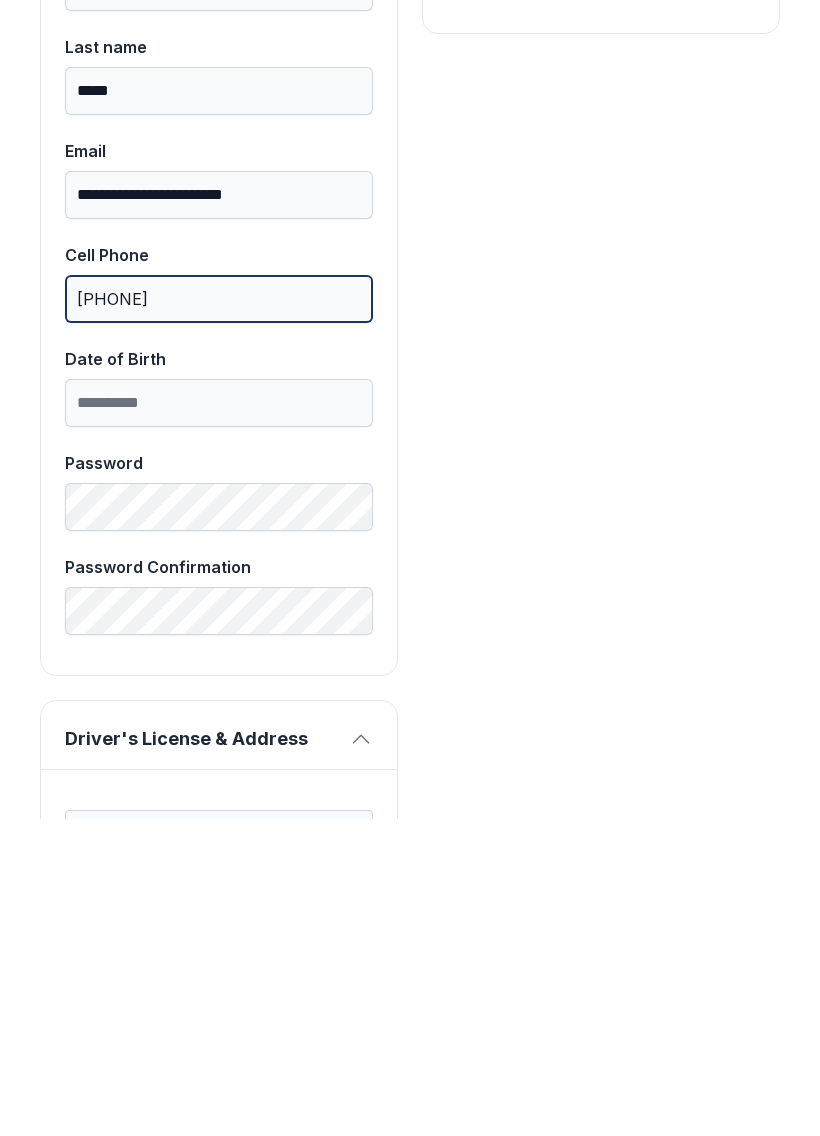 type on "[PHONE]" 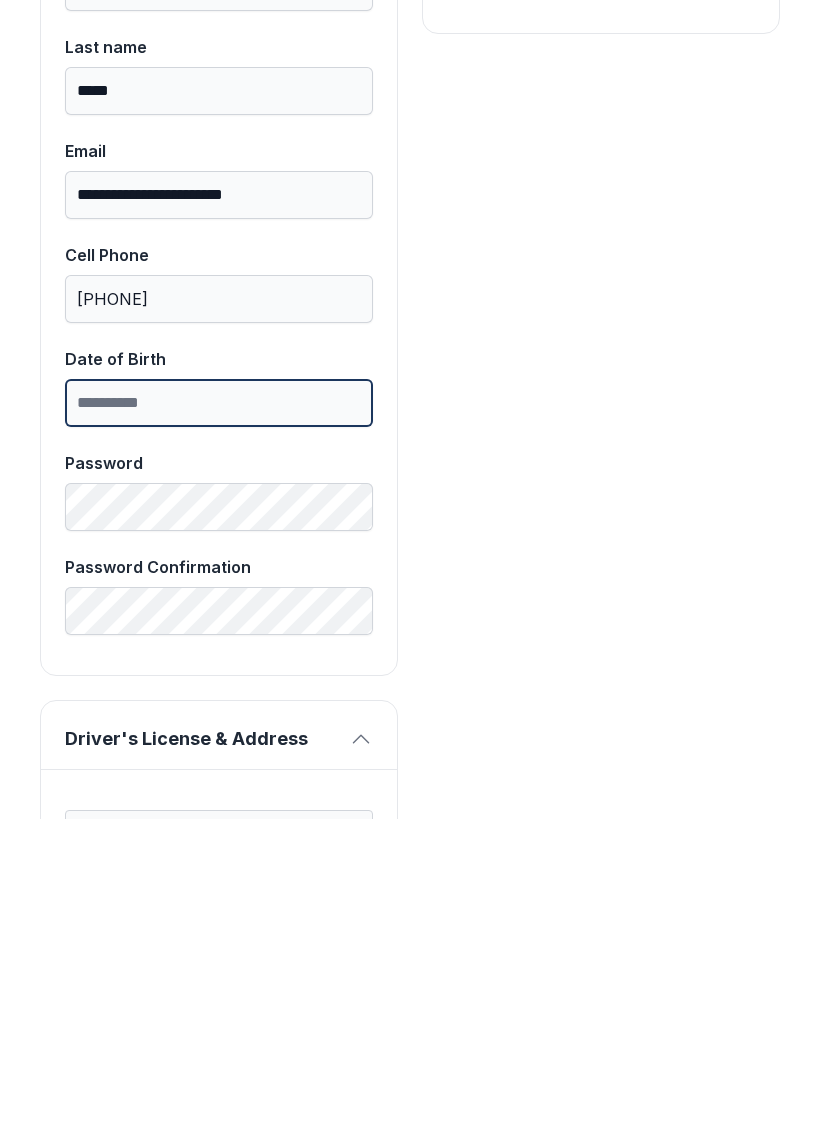 click on "Date of Birth" at bounding box center [219, 720] 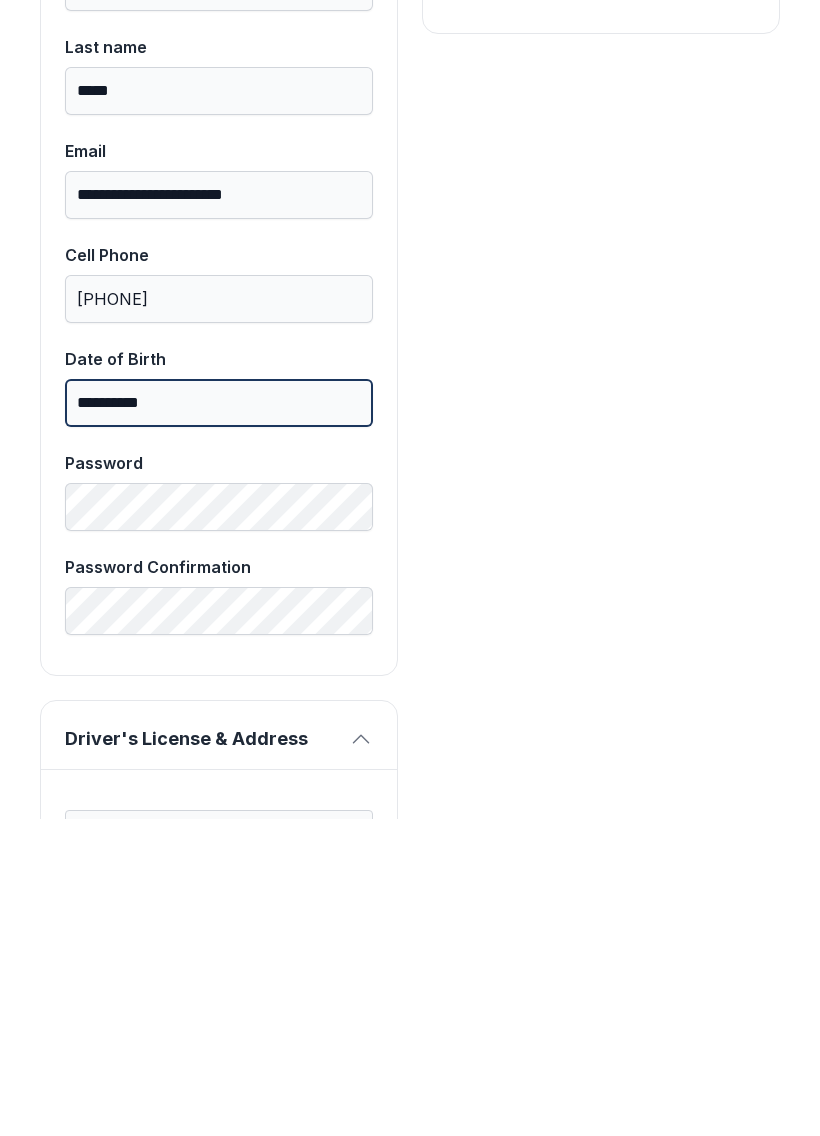 type on "**********" 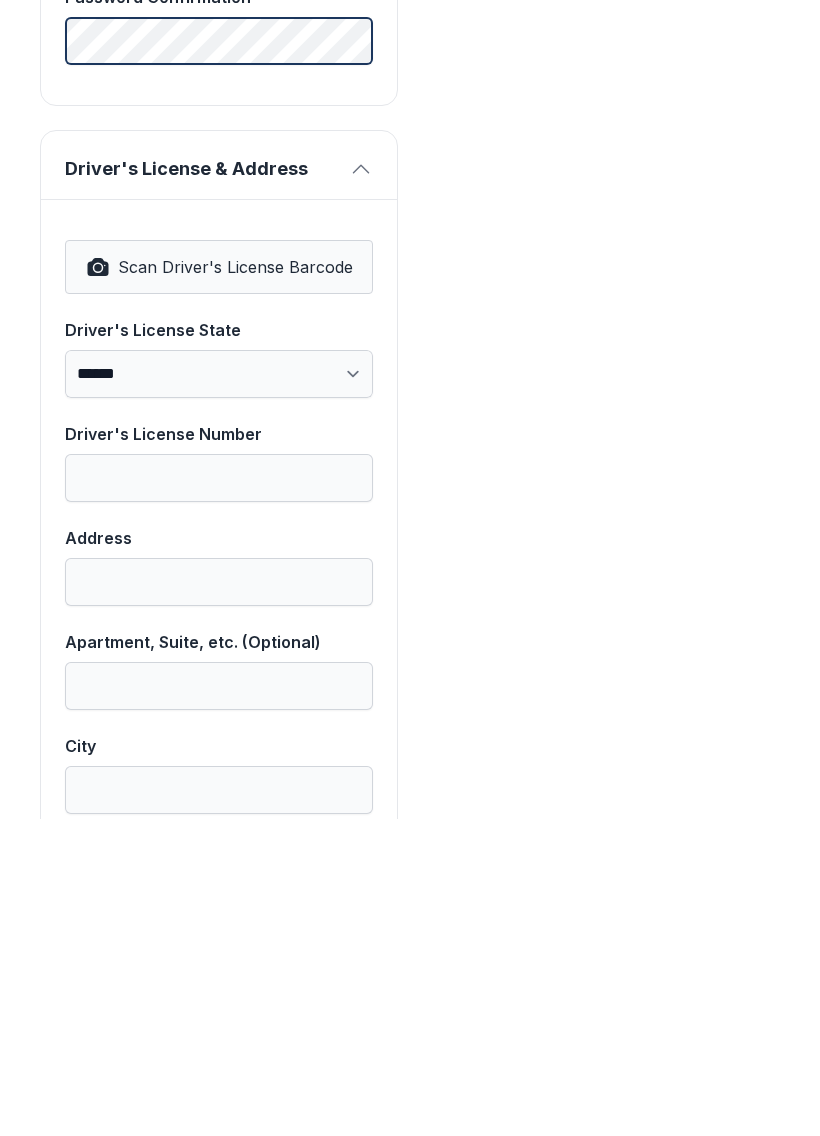 scroll, scrollTop: 1076, scrollLeft: 0, axis: vertical 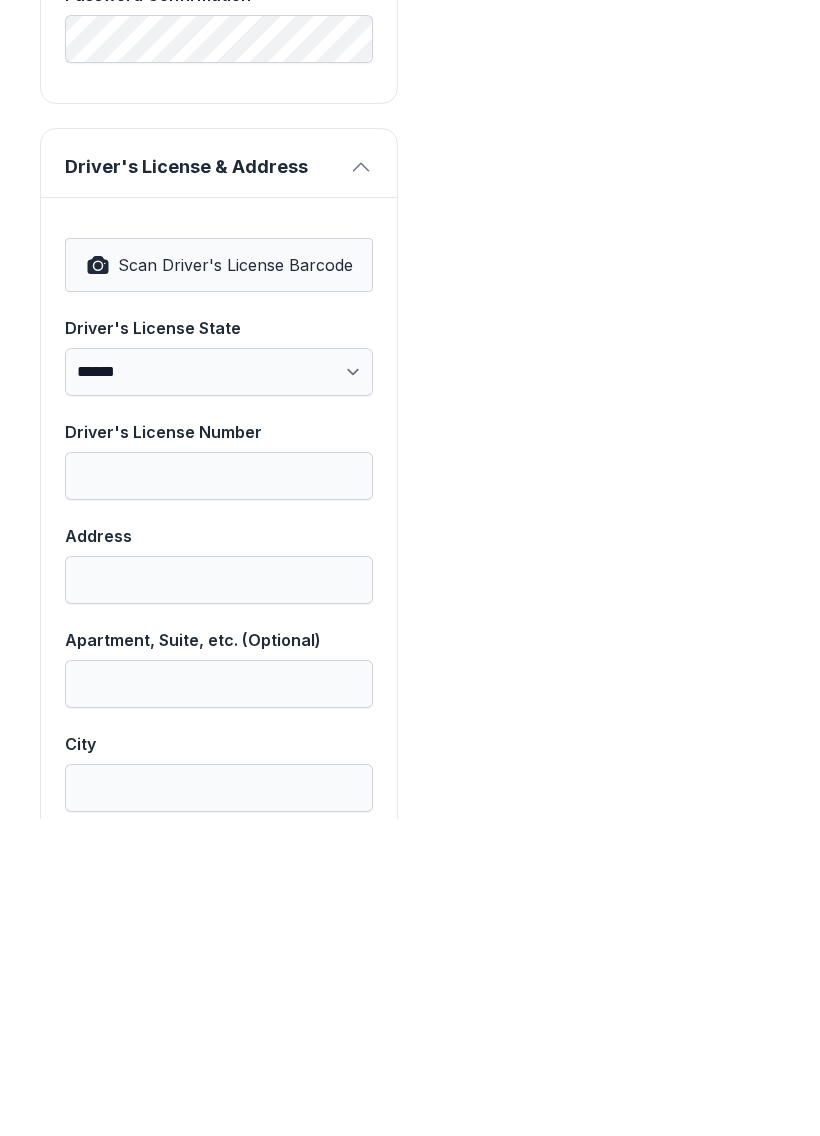 click on "Scan Driver's License Barcode" at bounding box center (235, 582) 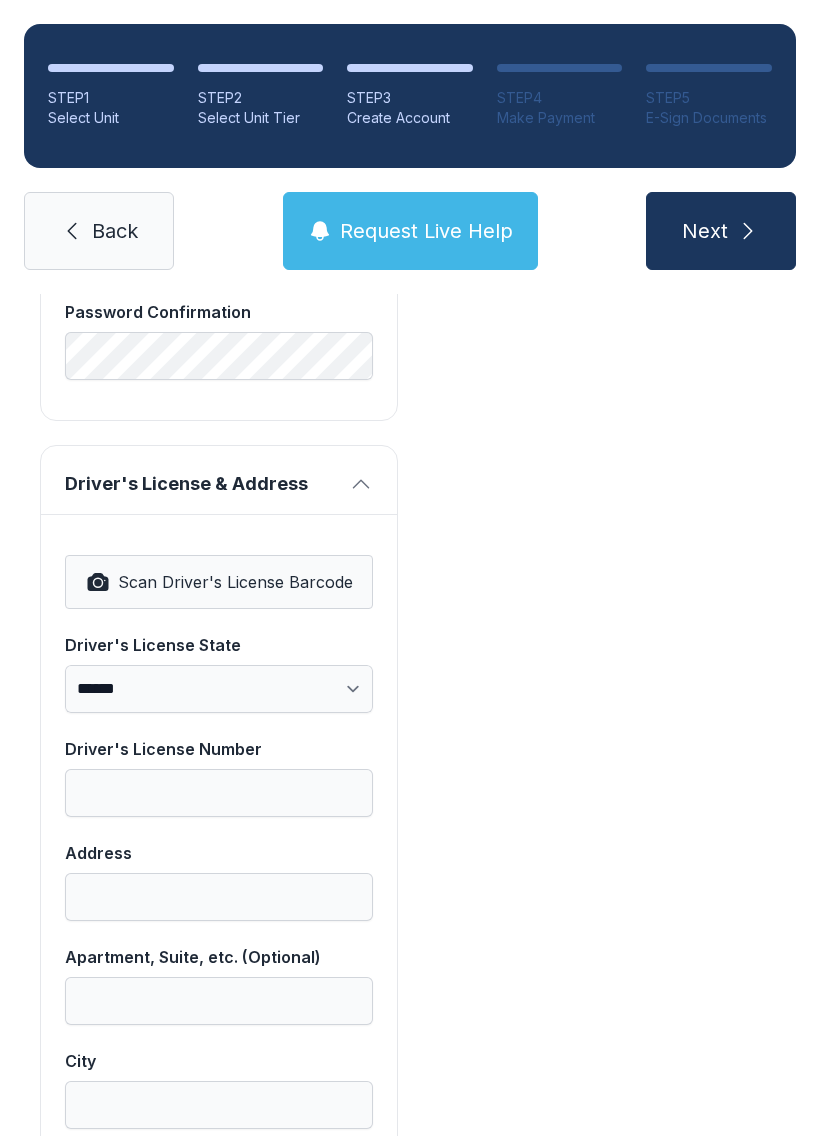 select on "**" 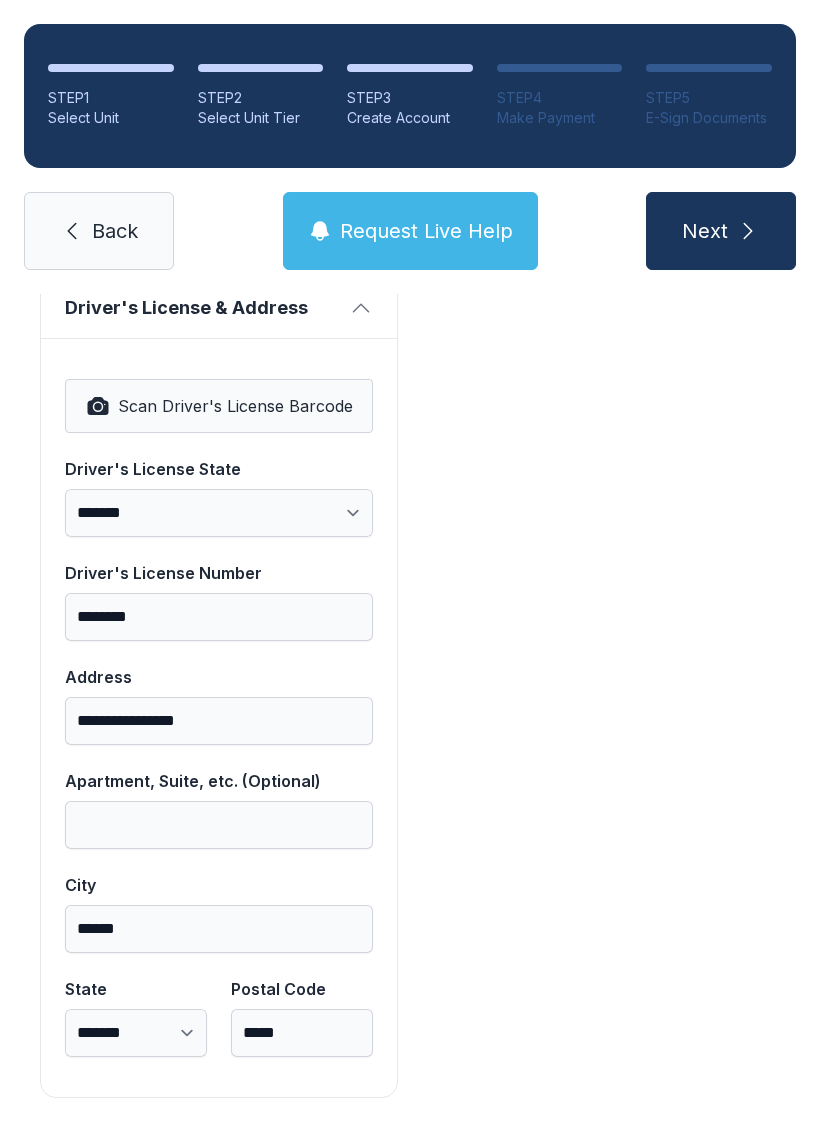 scroll, scrollTop: 1250, scrollLeft: 0, axis: vertical 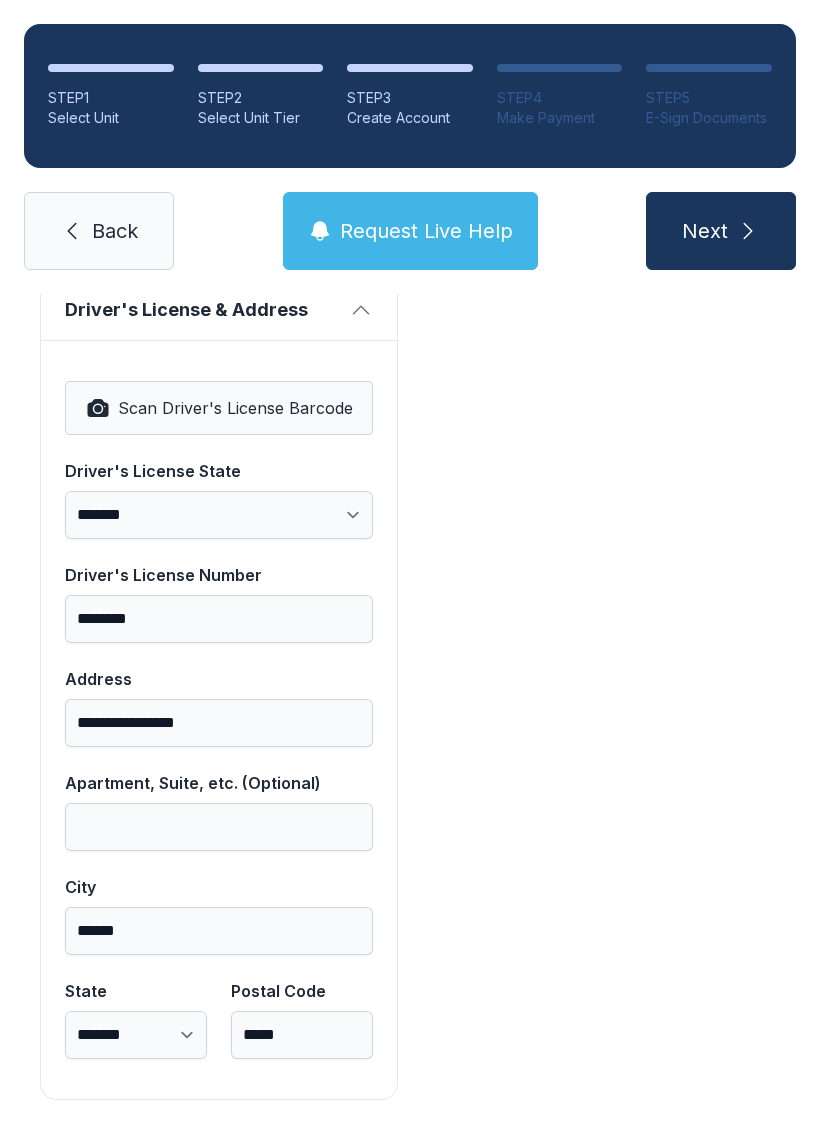 click on "Next" at bounding box center [721, 231] 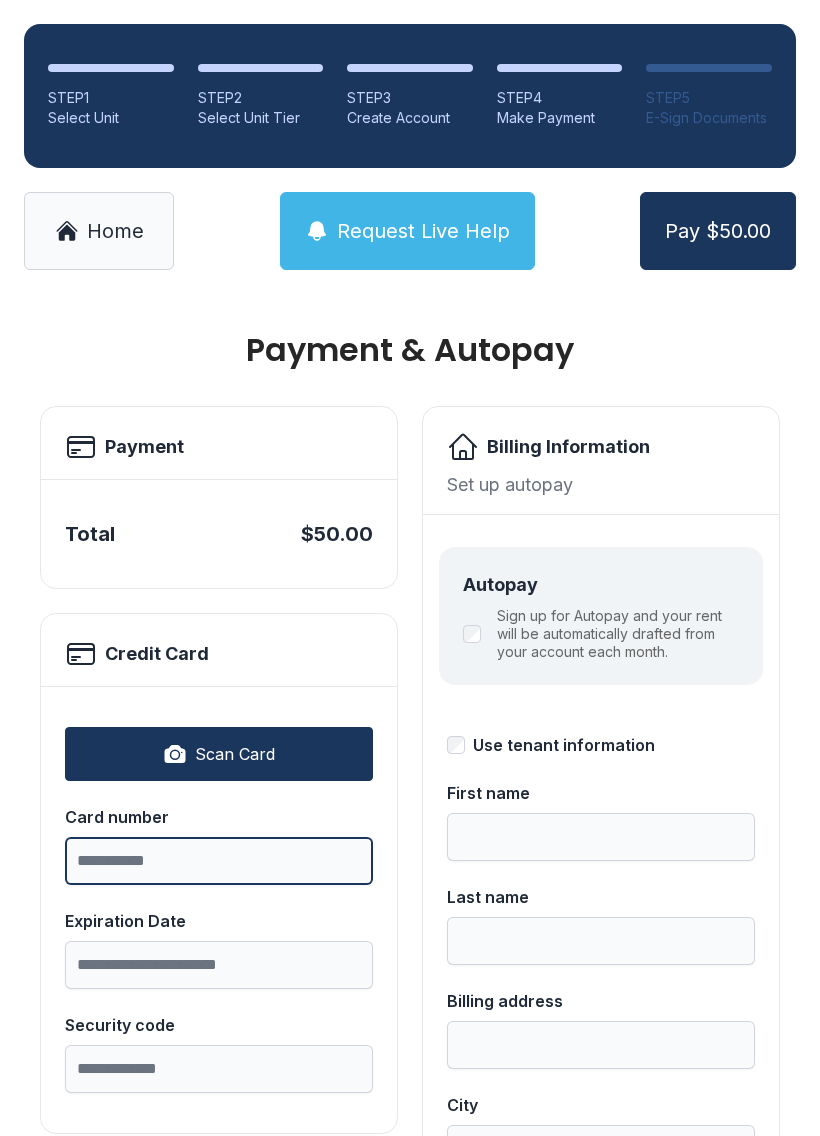 click on "Card number" at bounding box center [219, 861] 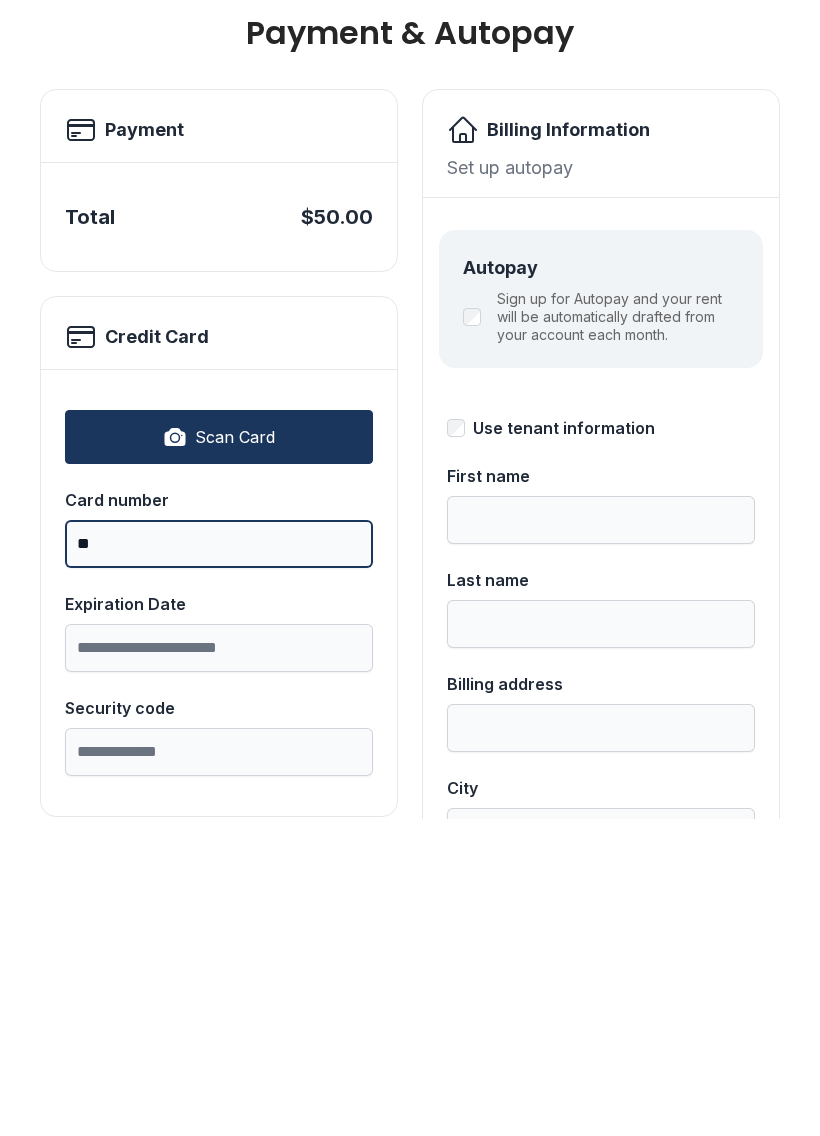 type on "*" 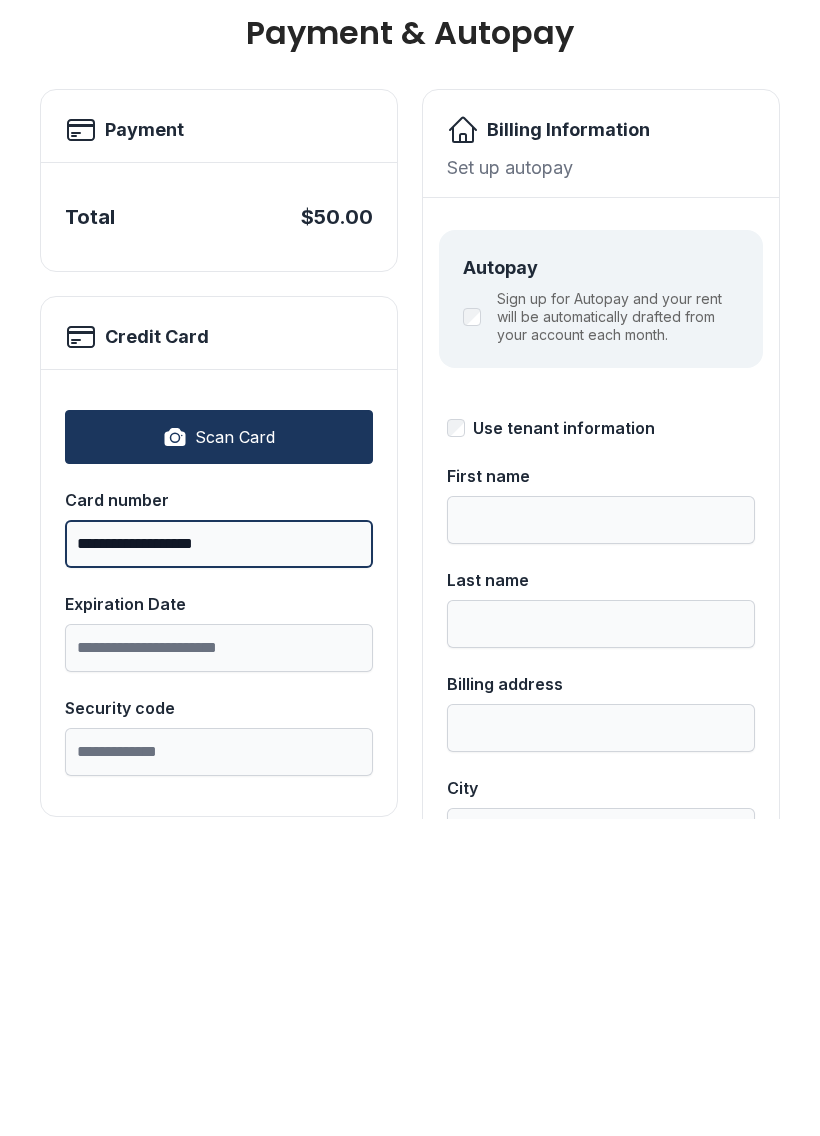 type on "**********" 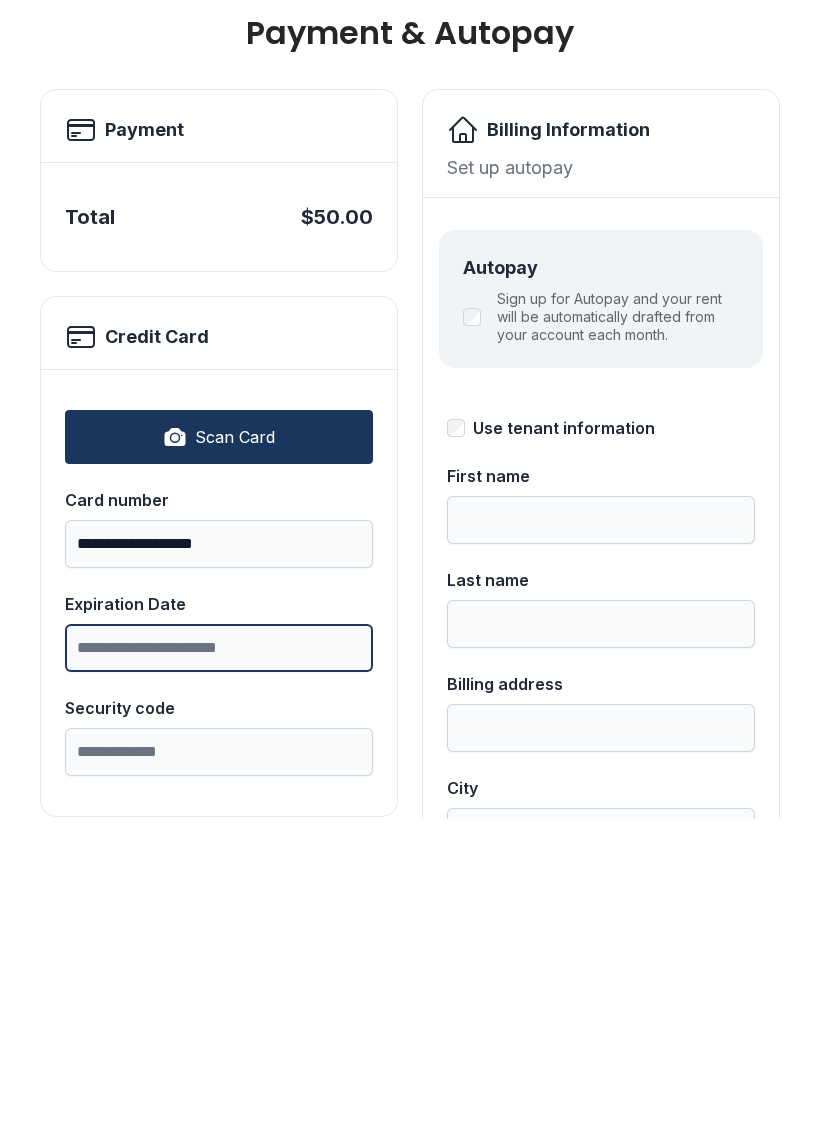 click on "Expiration Date" at bounding box center [219, 965] 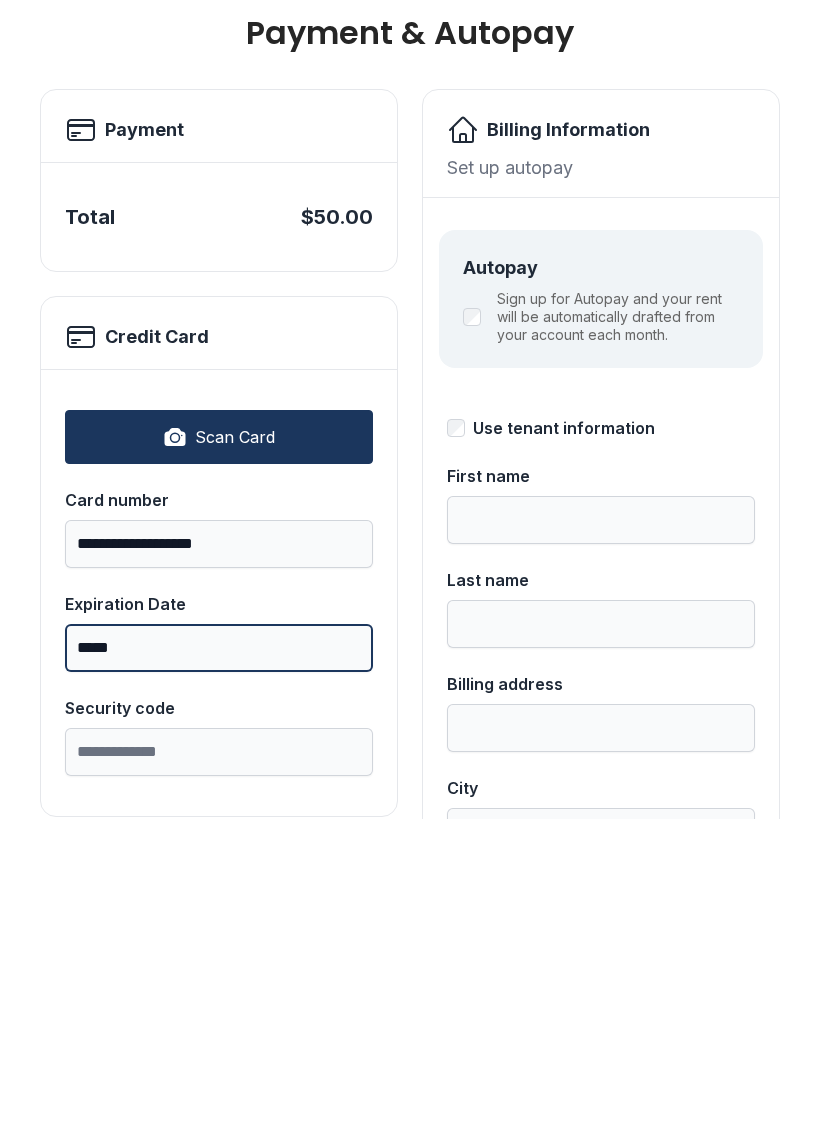 type on "*****" 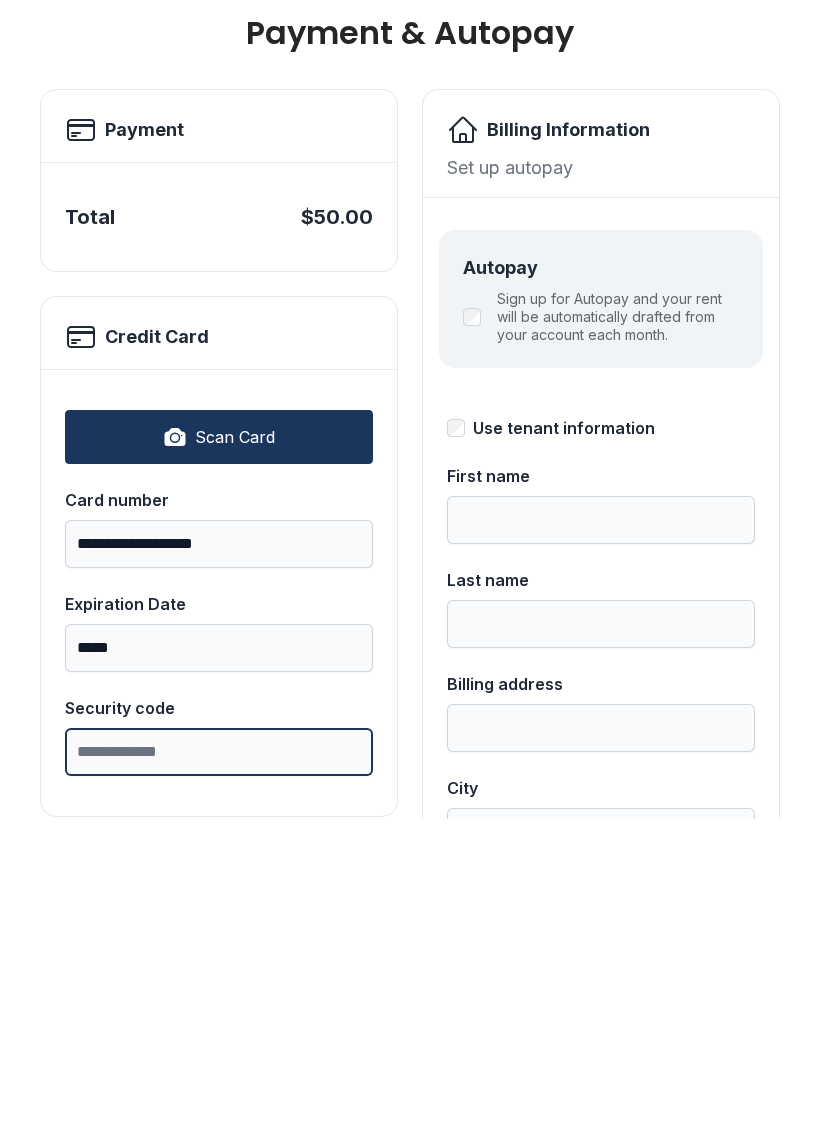 click on "Security code" at bounding box center (219, 1069) 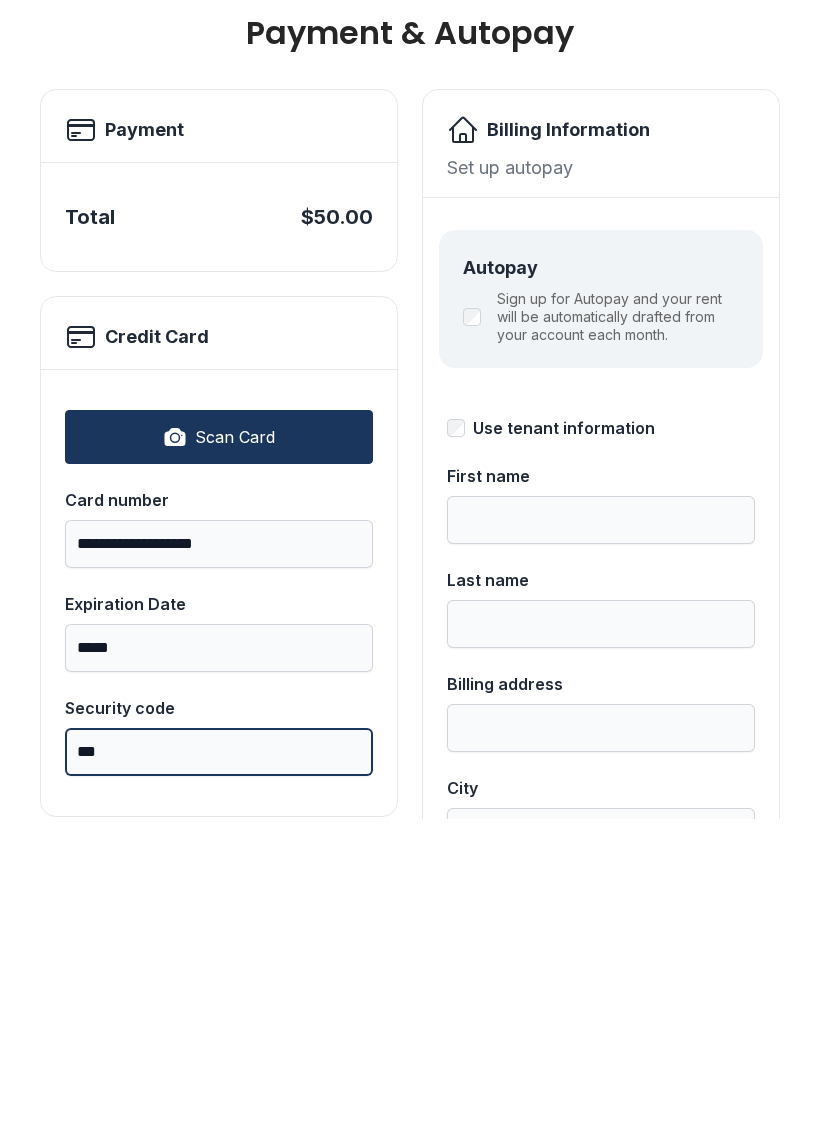 type on "***" 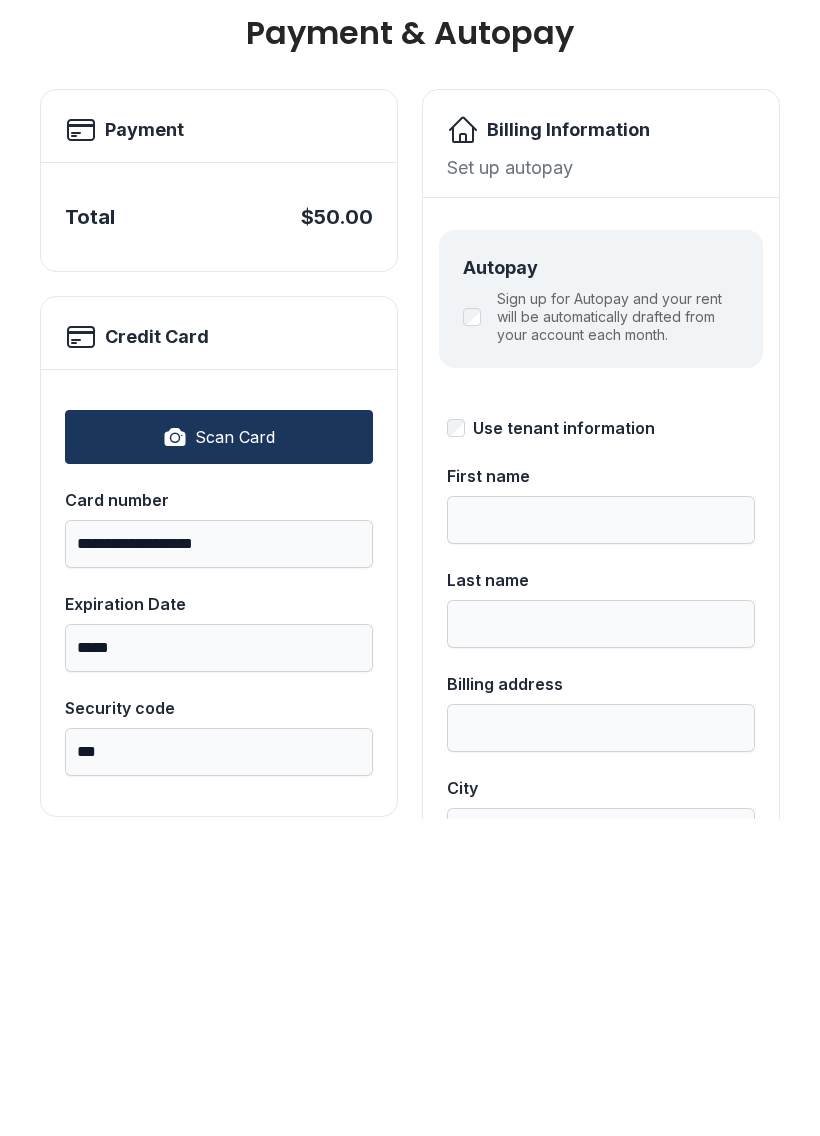 type on "******" 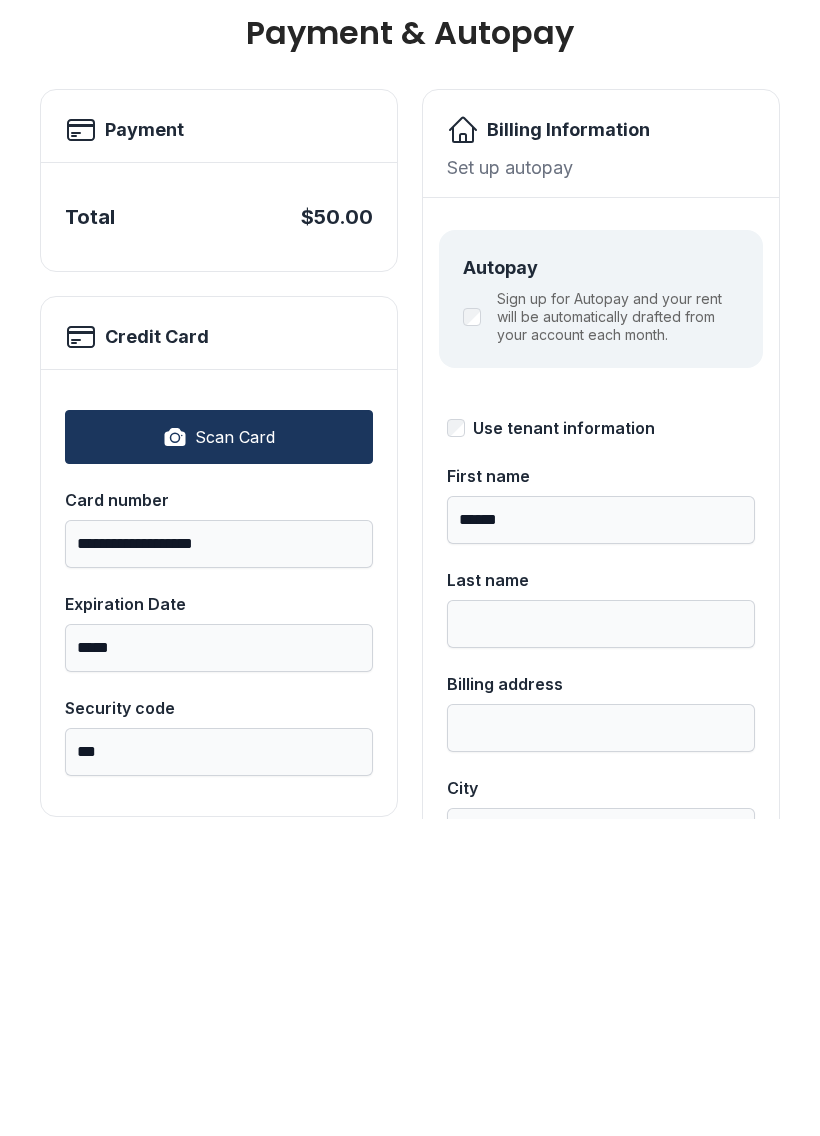type on "*****" 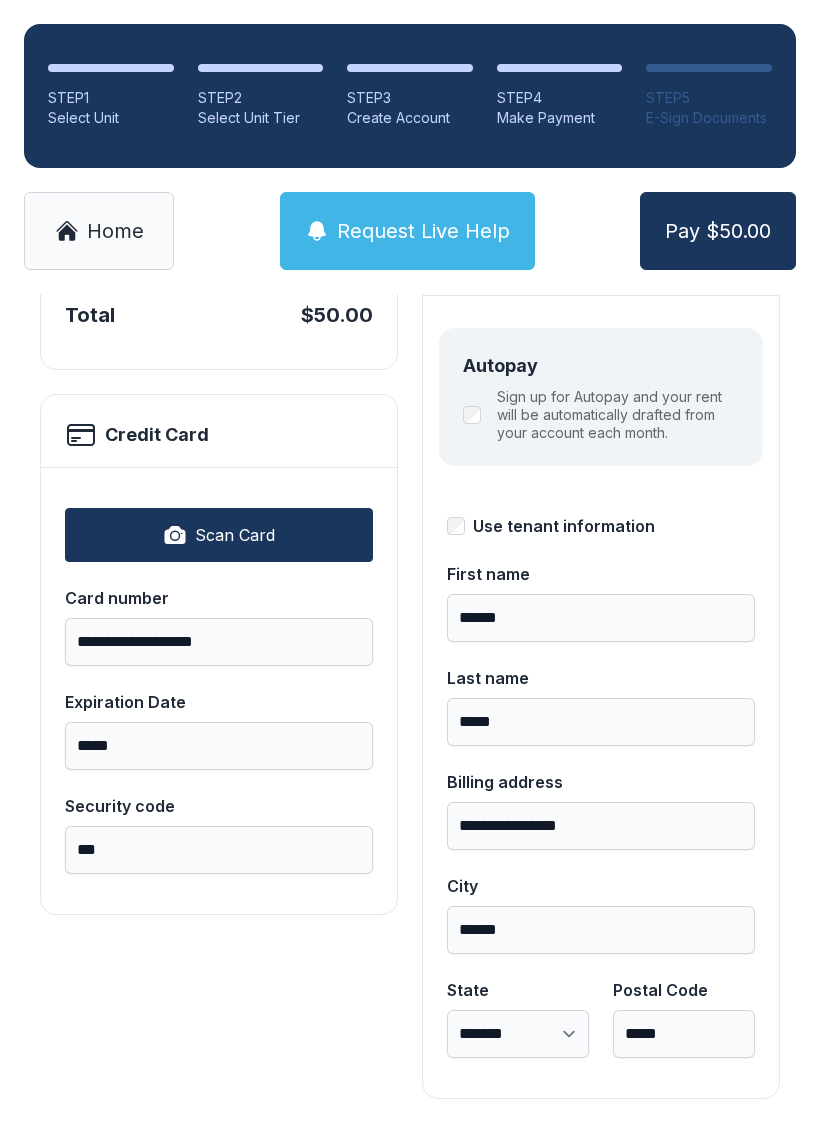 scroll, scrollTop: 218, scrollLeft: 0, axis: vertical 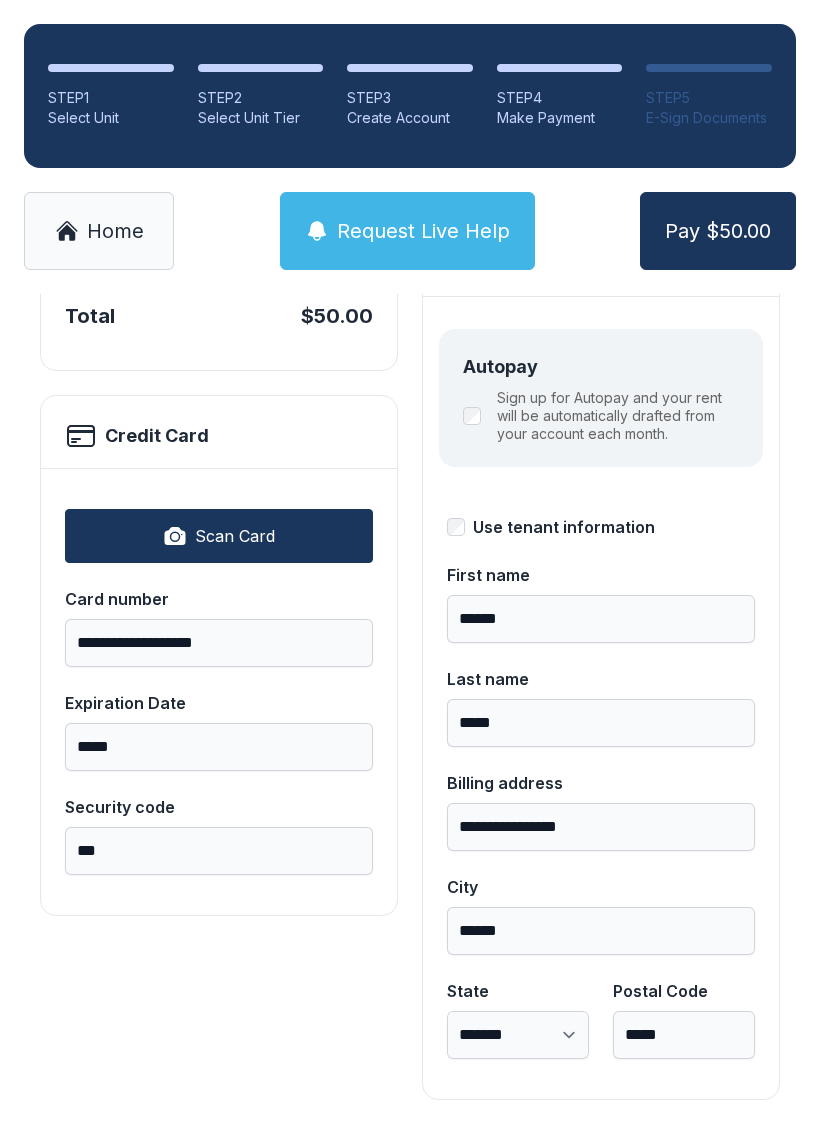click on "Pay $50.00" at bounding box center [718, 231] 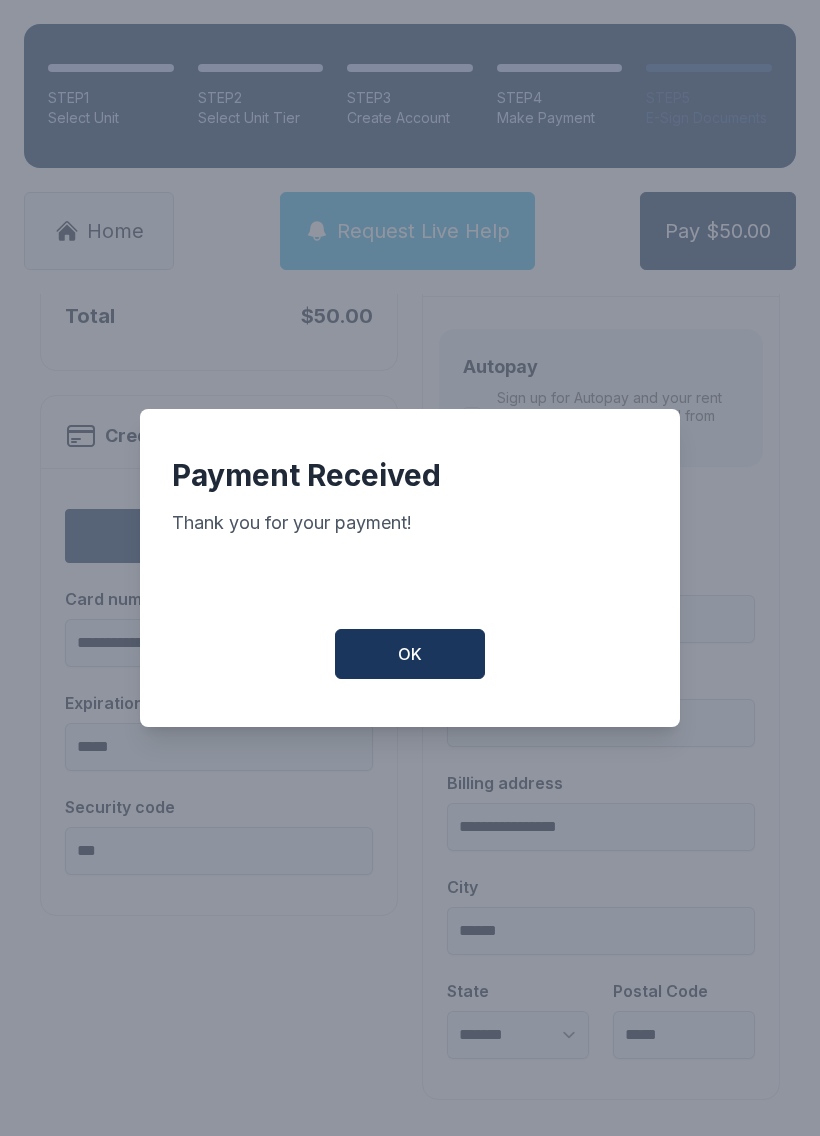 click on "OK" at bounding box center (410, 654) 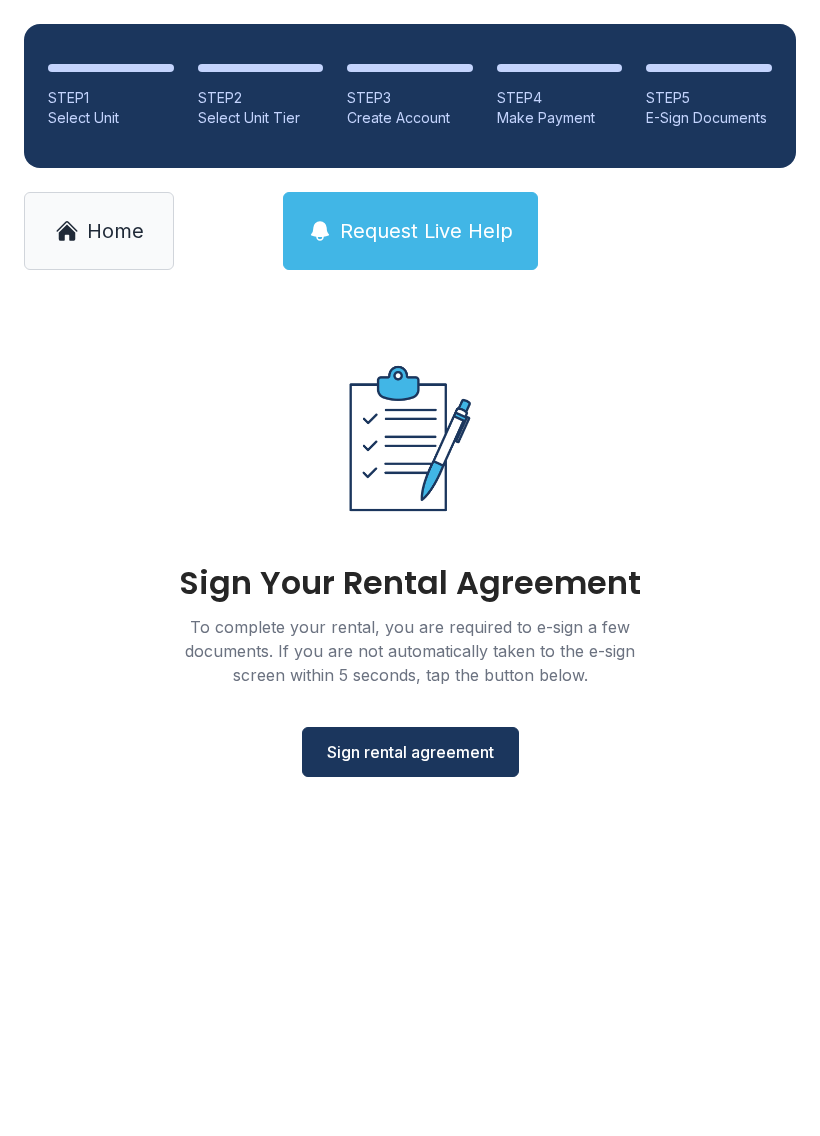 scroll, scrollTop: 0, scrollLeft: 0, axis: both 